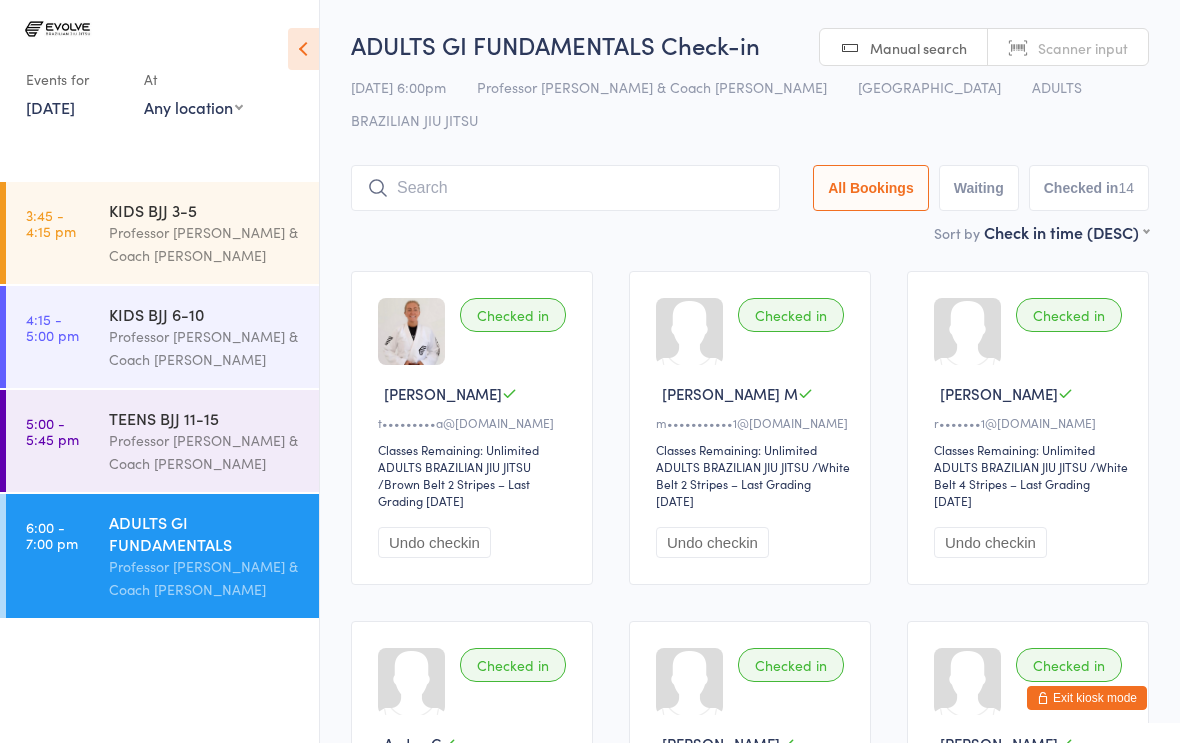 scroll, scrollTop: -2, scrollLeft: 0, axis: vertical 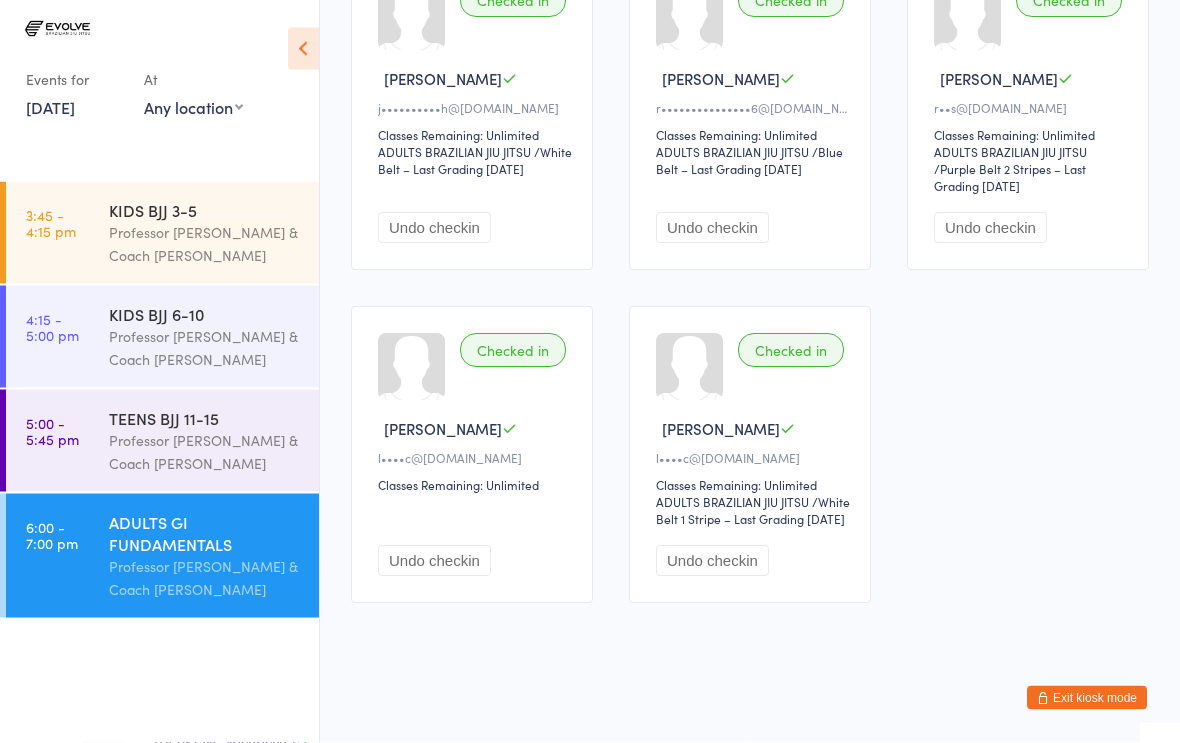 click on "Professor [PERSON_NAME] & Coach [PERSON_NAME]" at bounding box center [205, 348] 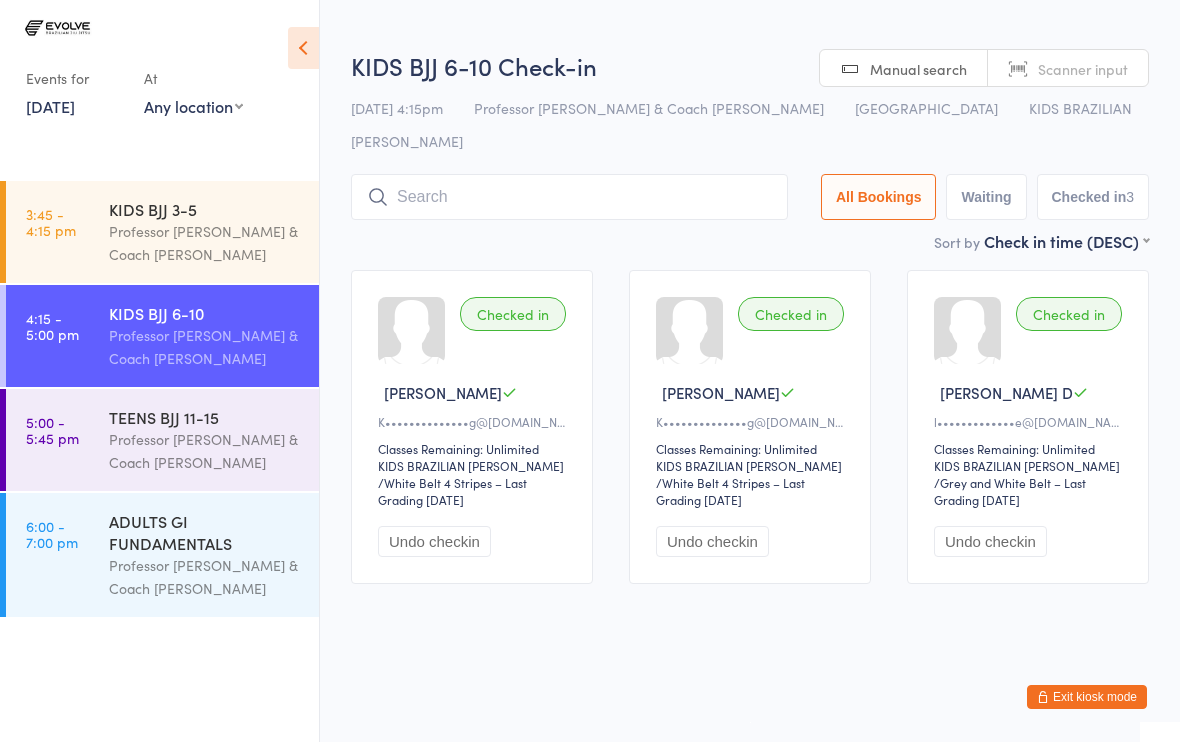 click on "TEENS BJJ 11-15" at bounding box center [205, 418] 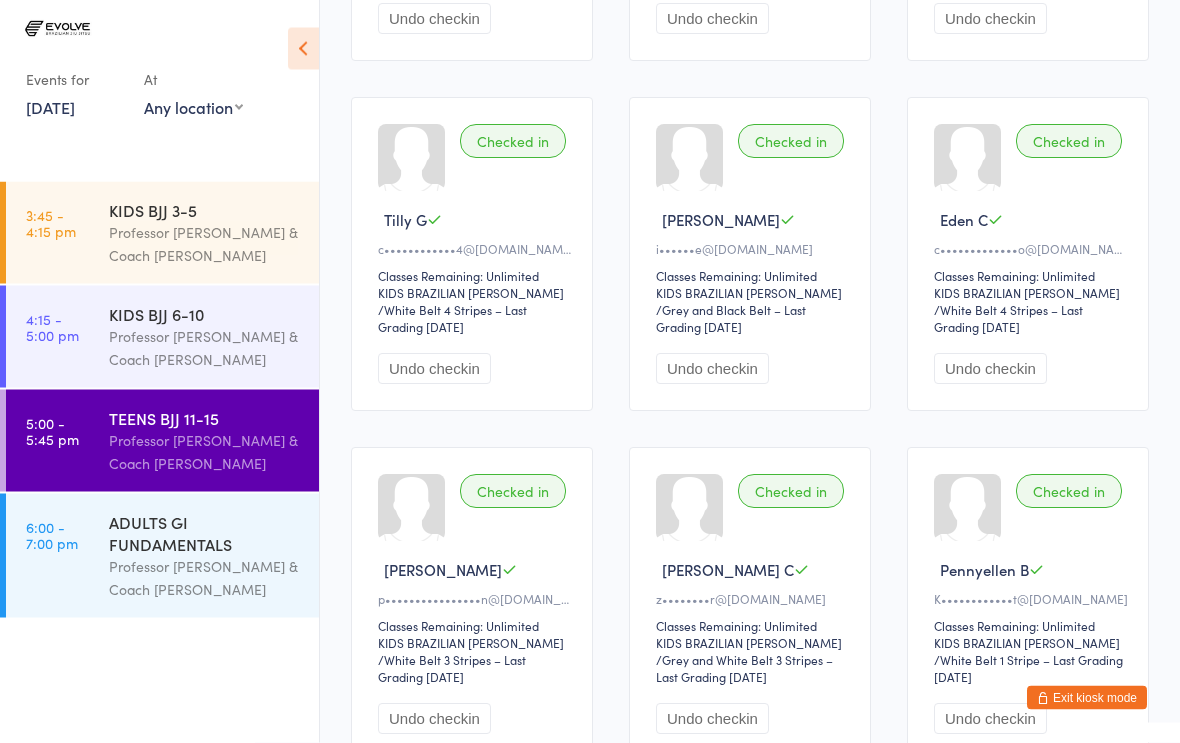 scroll, scrollTop: 1020, scrollLeft: 0, axis: vertical 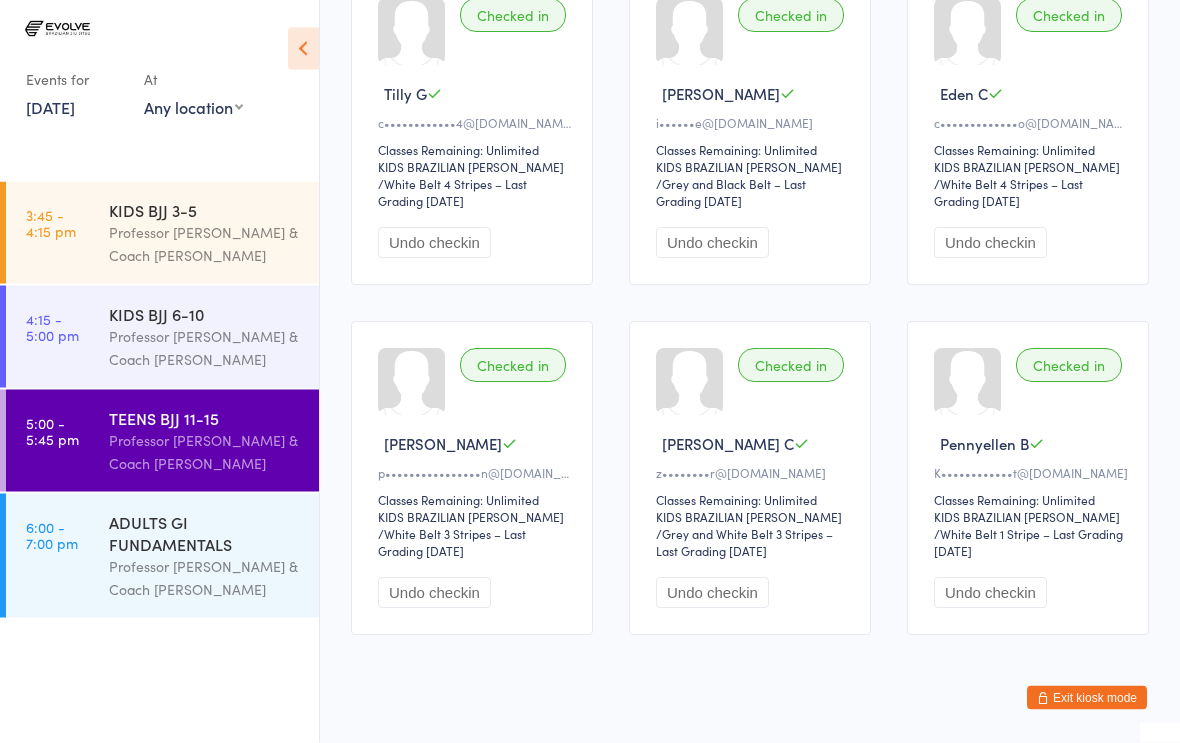 click on "Undo checkin" at bounding box center [434, 593] 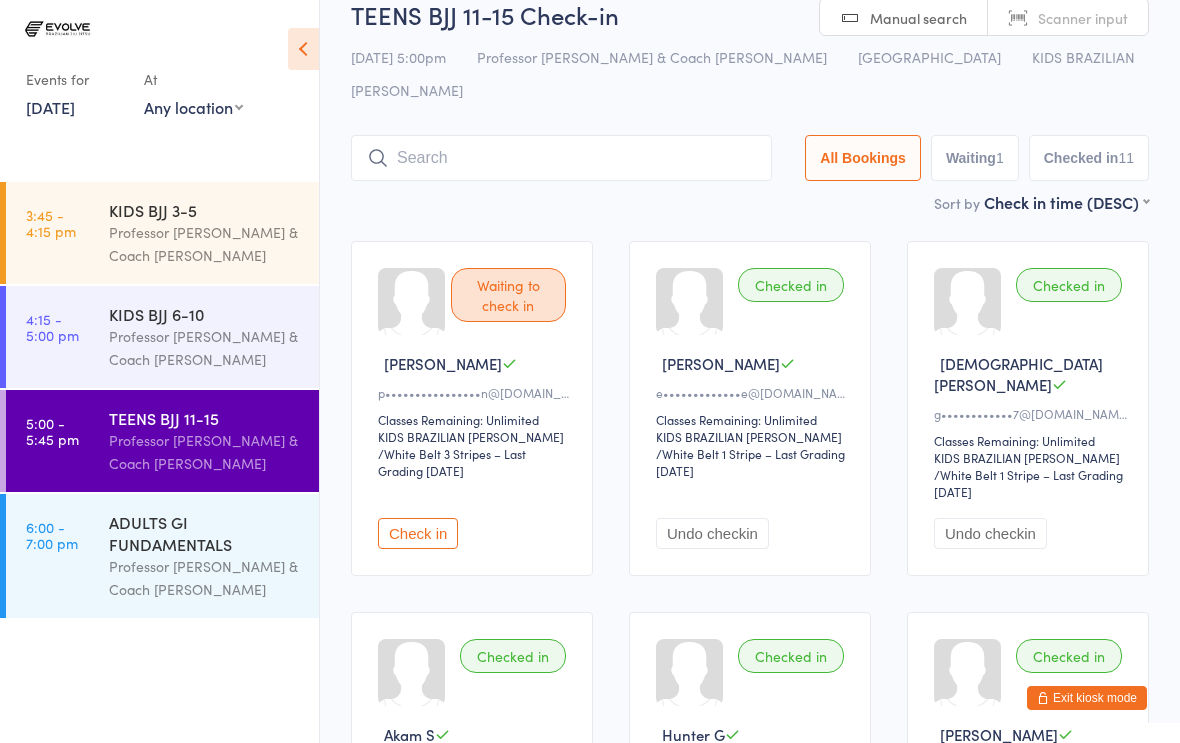 scroll, scrollTop: 0, scrollLeft: 0, axis: both 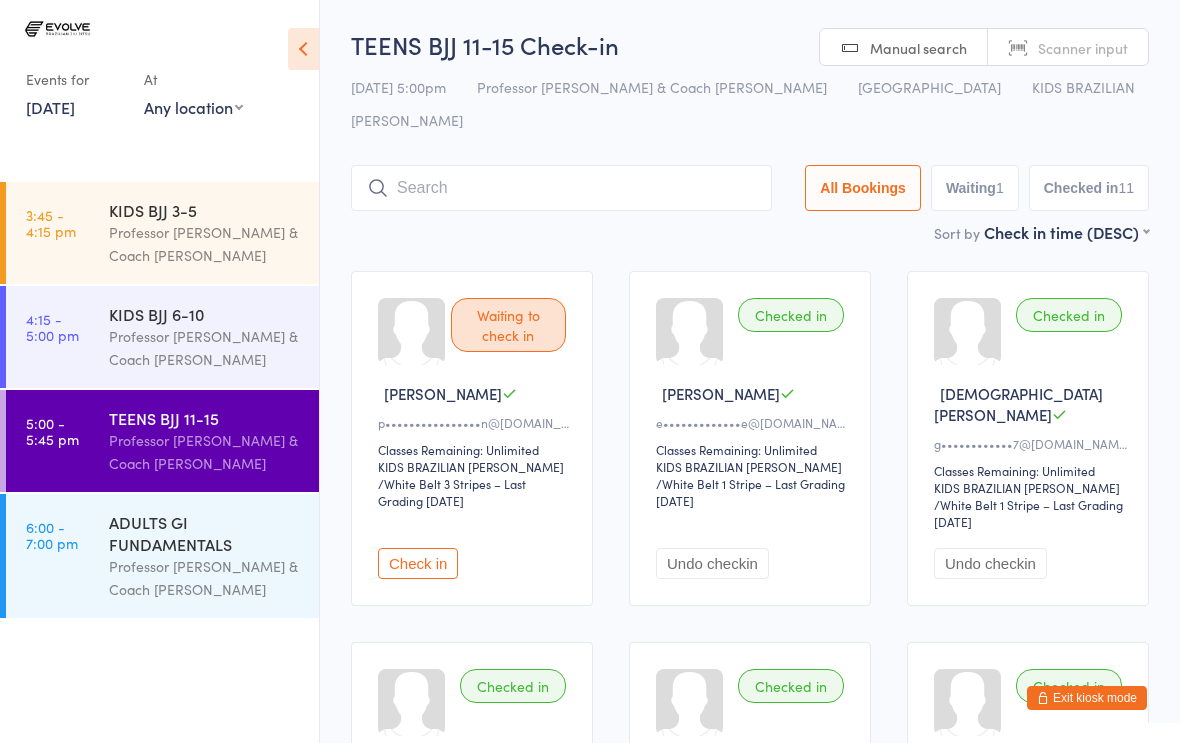 click on "Check in" at bounding box center (418, 563) 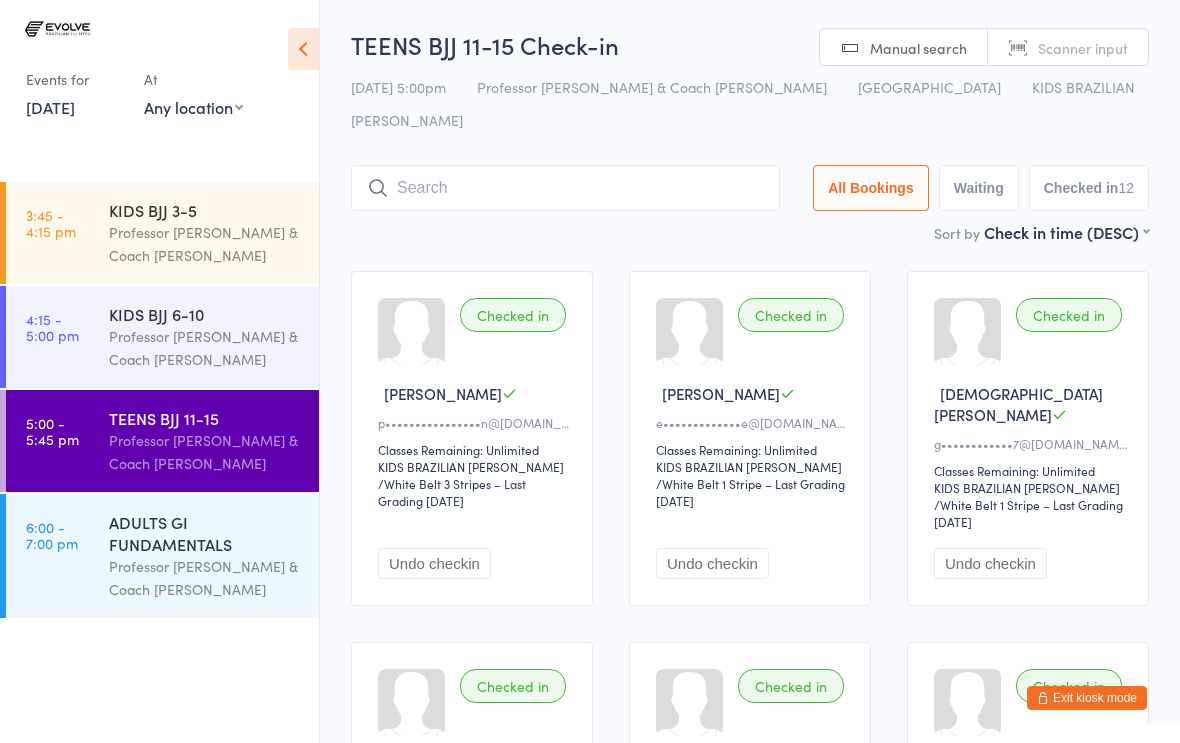 click on "Professor [PERSON_NAME] & Coach [PERSON_NAME]" at bounding box center (205, 348) 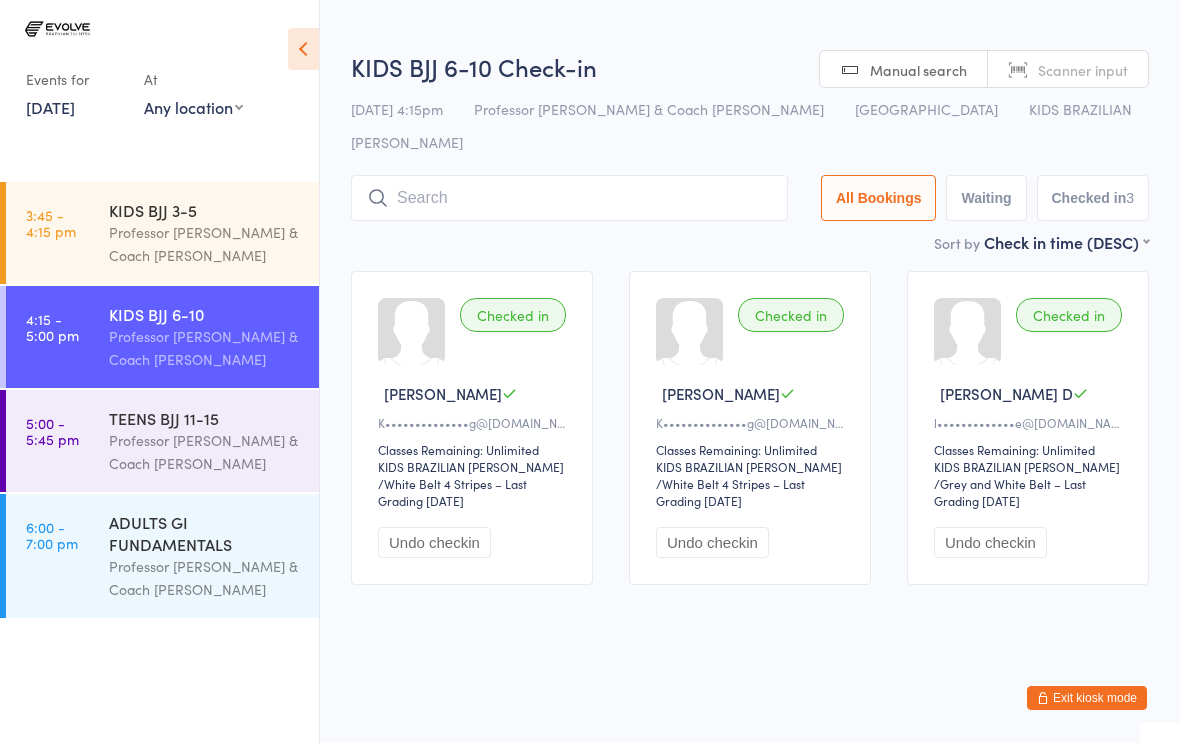 click on "Professor [PERSON_NAME] & Coach [PERSON_NAME]" at bounding box center [205, 452] 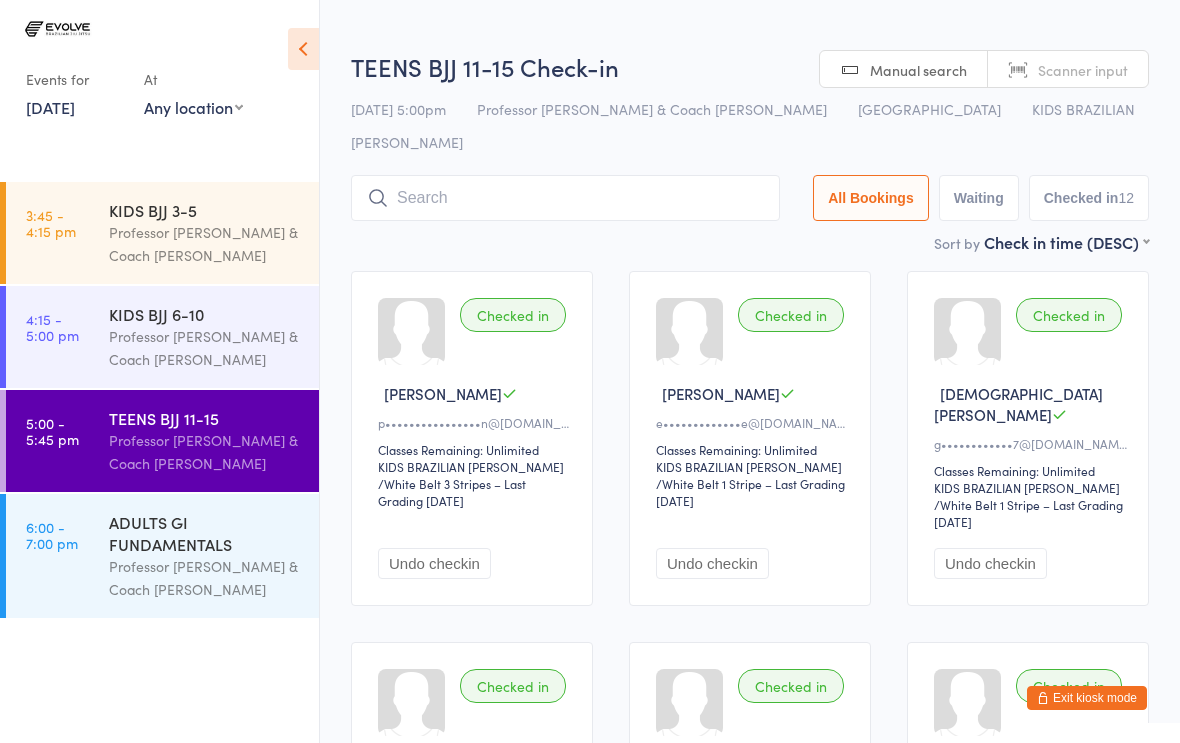 click on "Undo checkin" at bounding box center (712, 563) 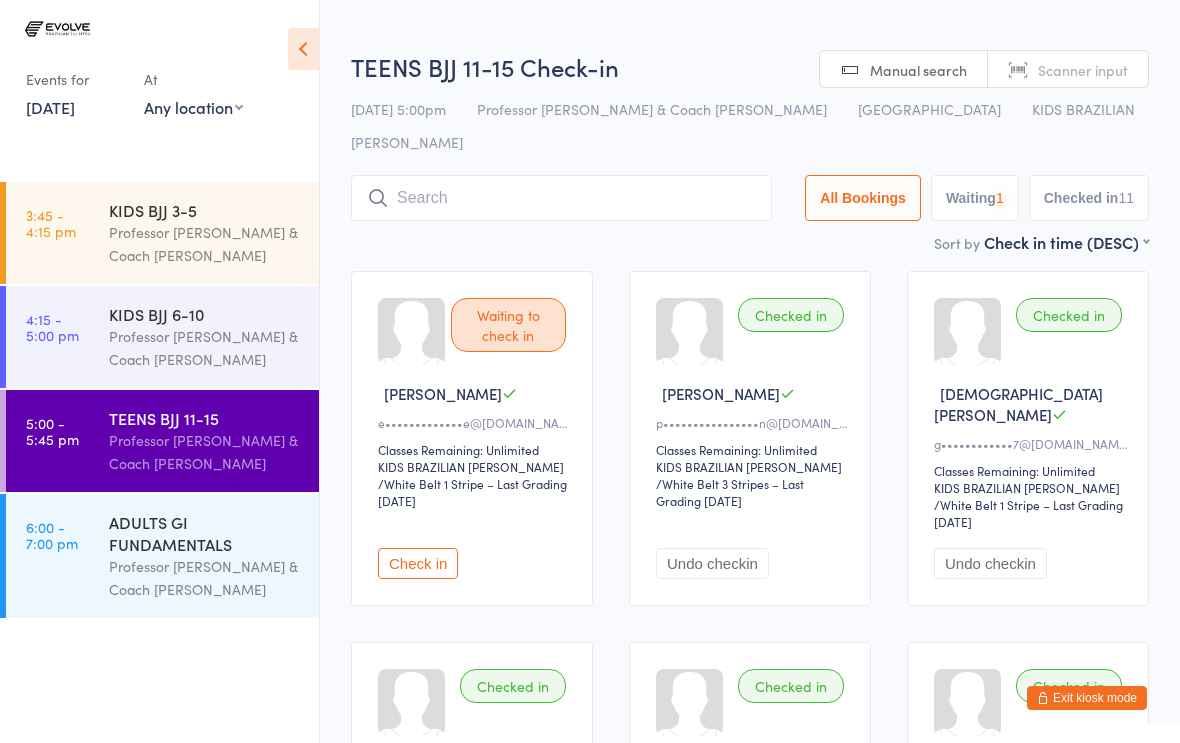 click on "Professor [PERSON_NAME] & Coach [PERSON_NAME]" at bounding box center [205, 348] 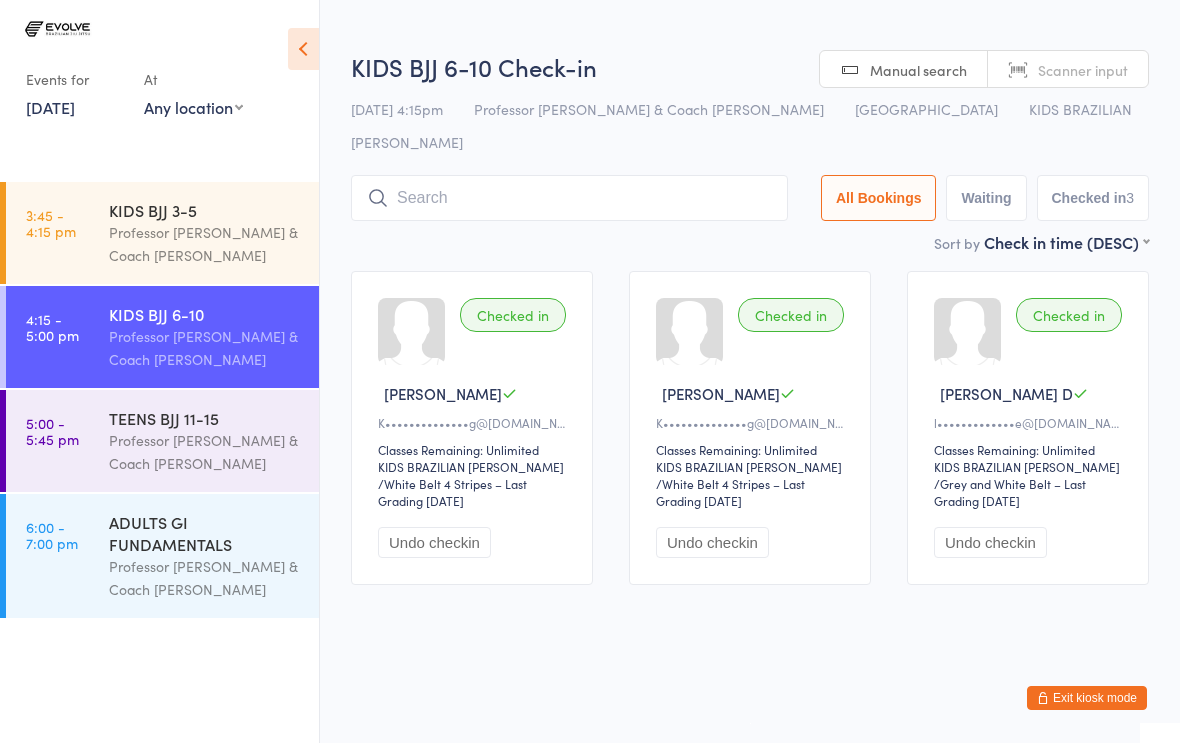 click at bounding box center [569, 198] 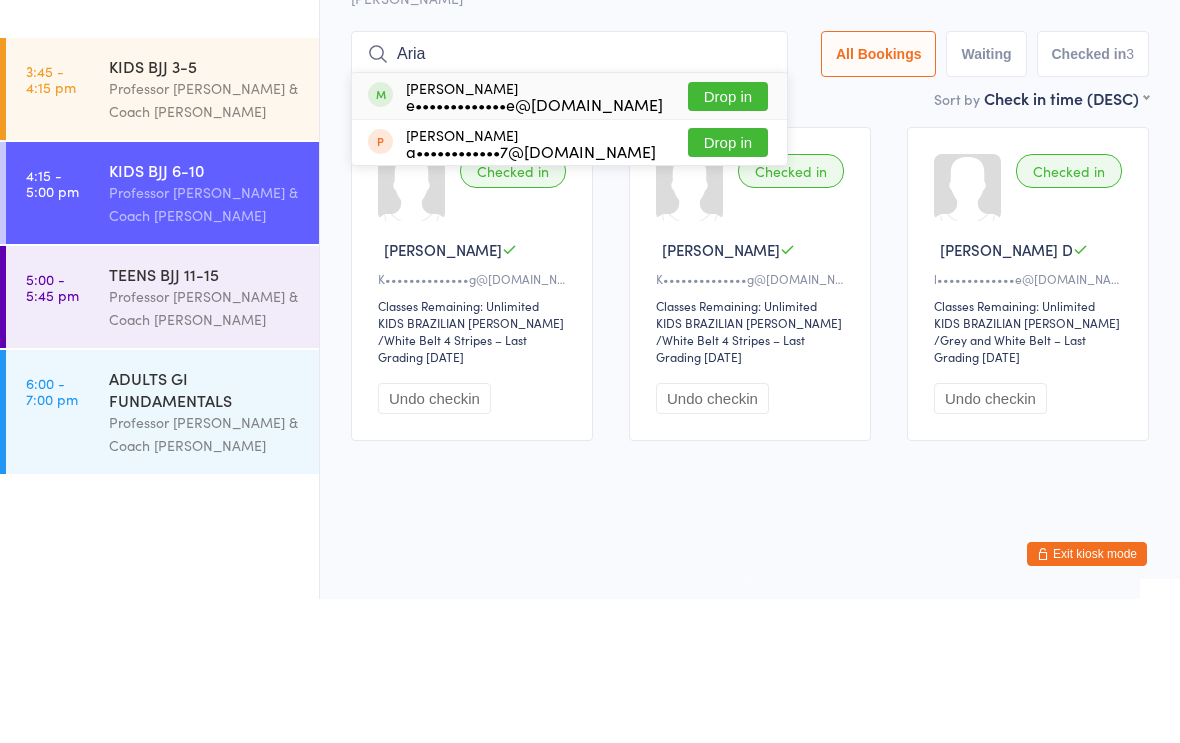 type on "Aria" 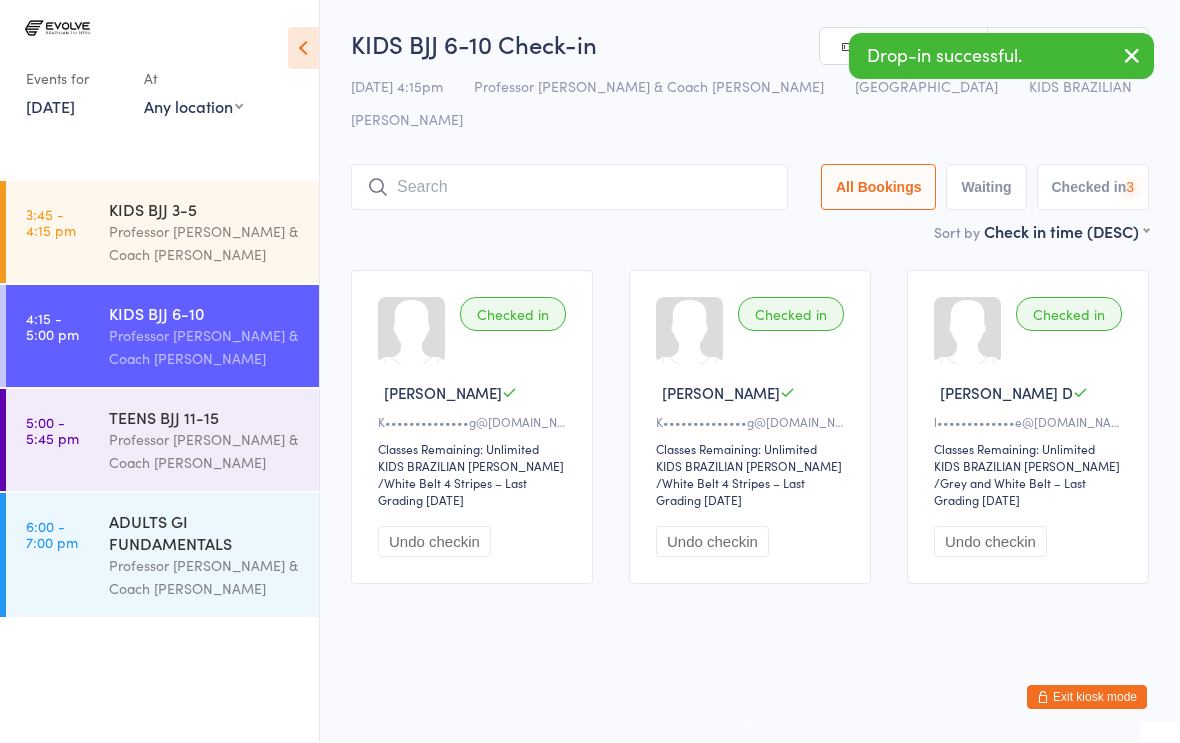 scroll, scrollTop: 1, scrollLeft: 0, axis: vertical 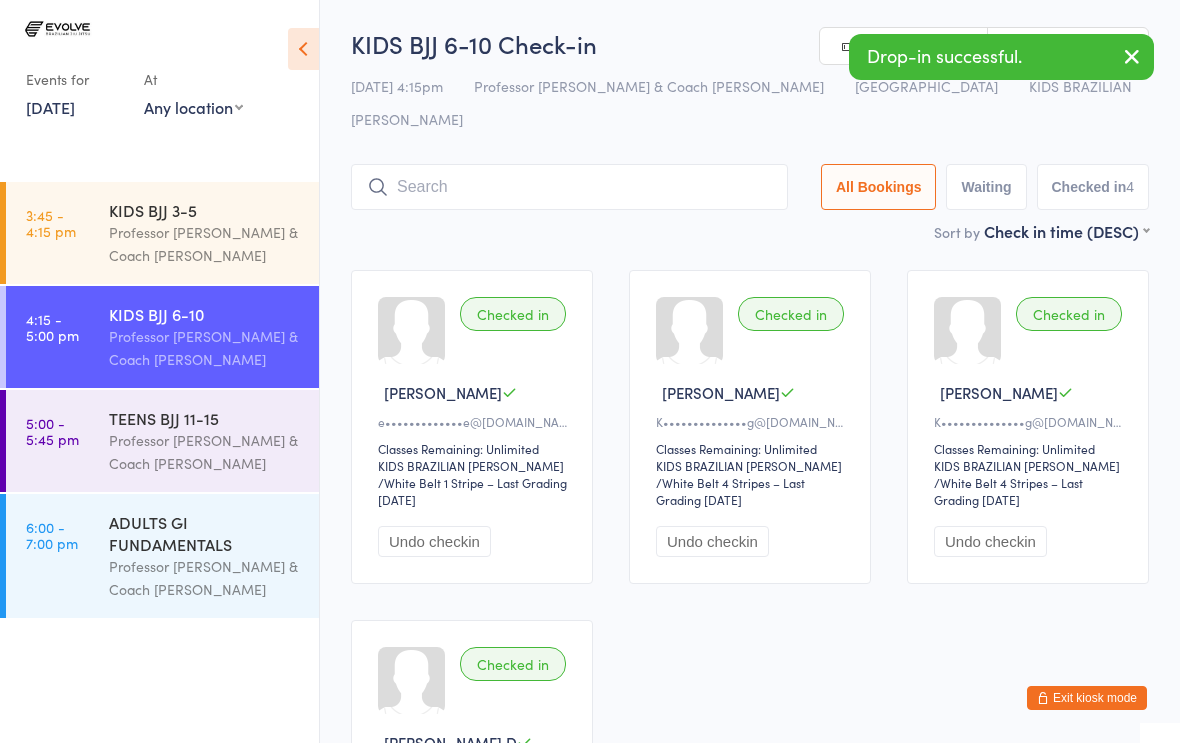 click on "TEENS BJJ 11-15" at bounding box center [205, 418] 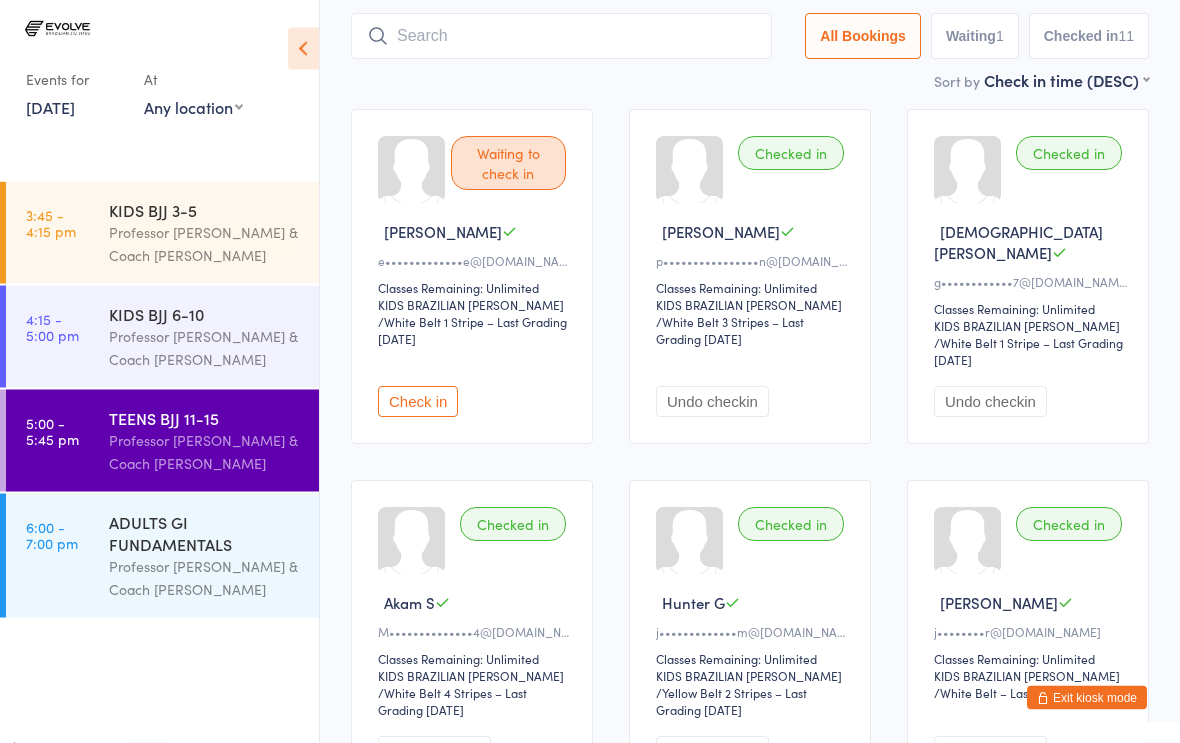 click on "Undo checkin" at bounding box center [712, 402] 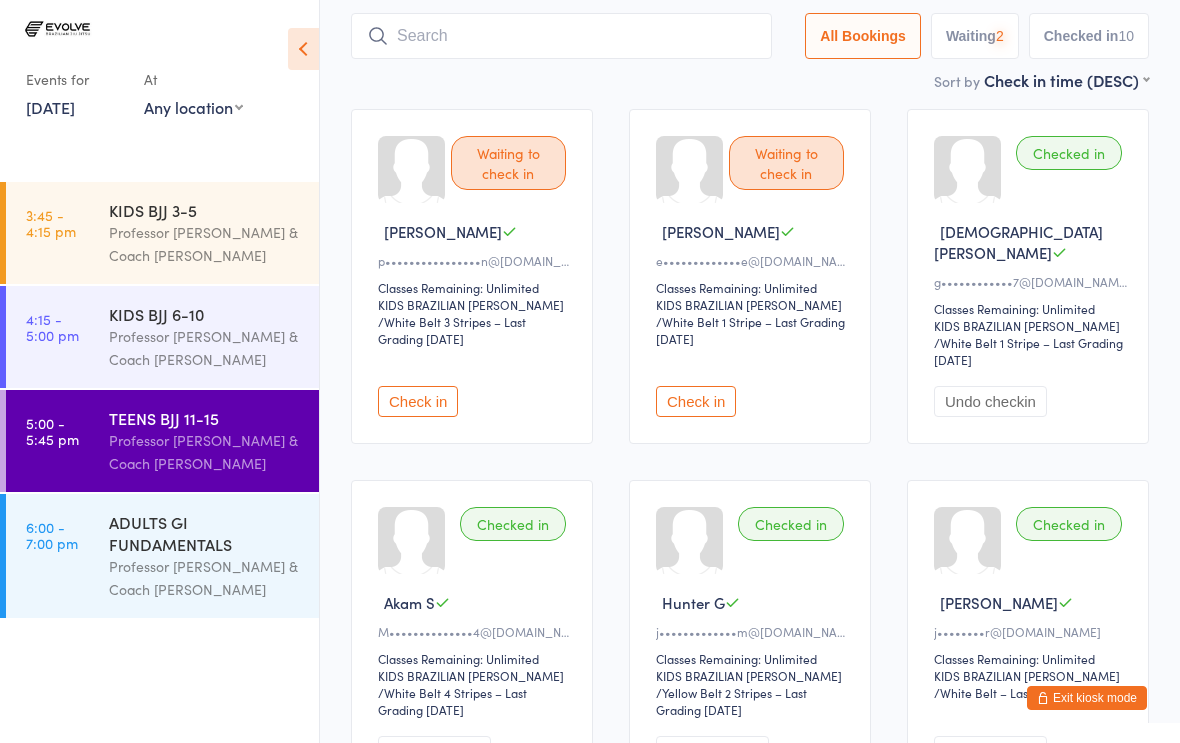 click on "KIDS BJJ 6-10" at bounding box center [205, 314] 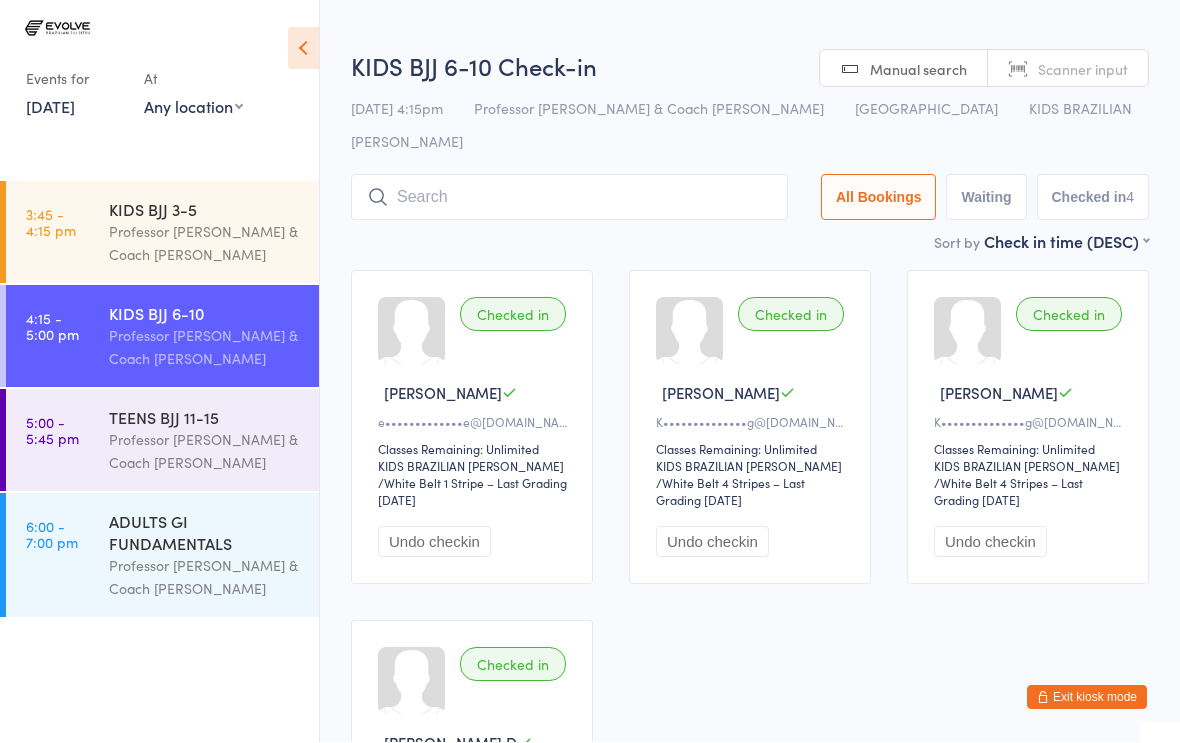 scroll, scrollTop: 1, scrollLeft: 0, axis: vertical 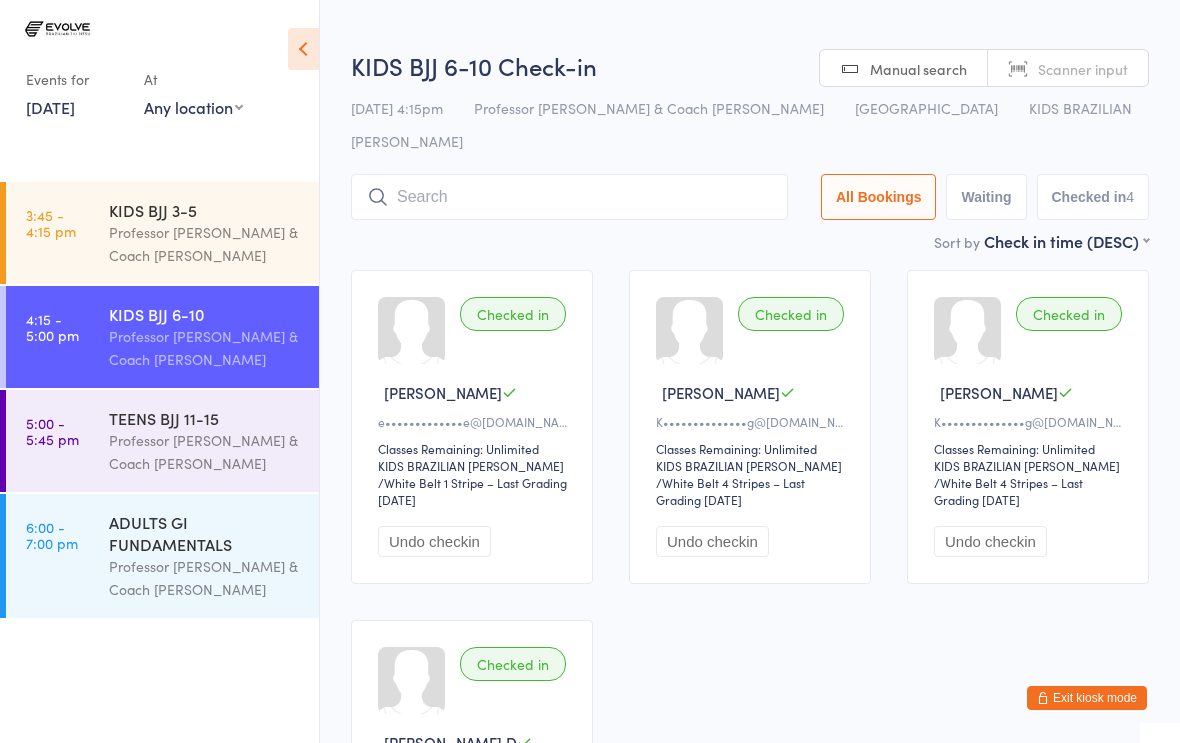 click at bounding box center (569, 197) 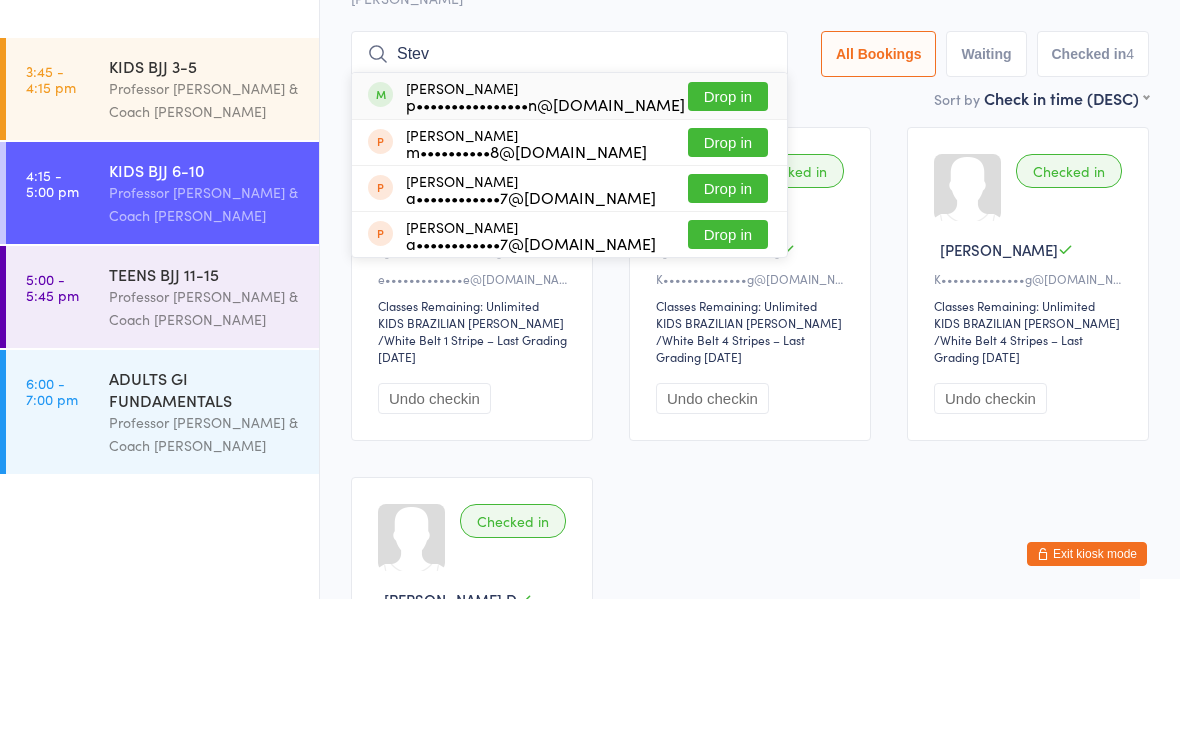 type on "Stev" 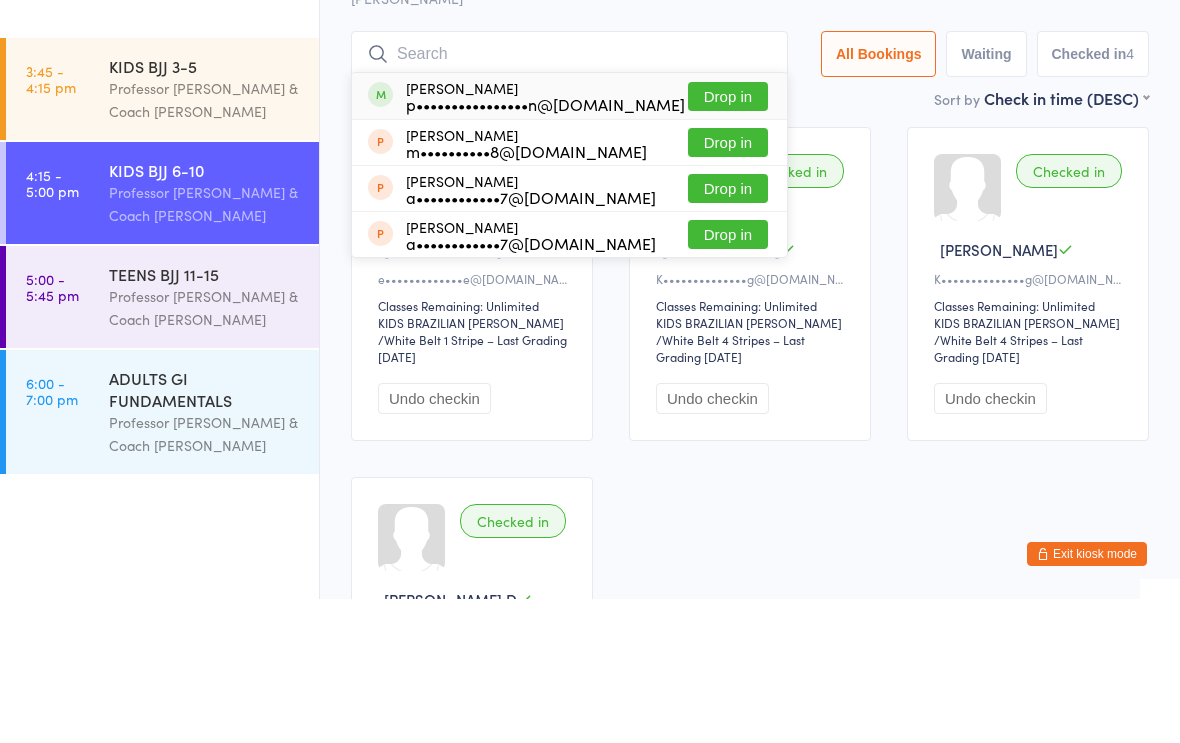 scroll, scrollTop: 144, scrollLeft: 0, axis: vertical 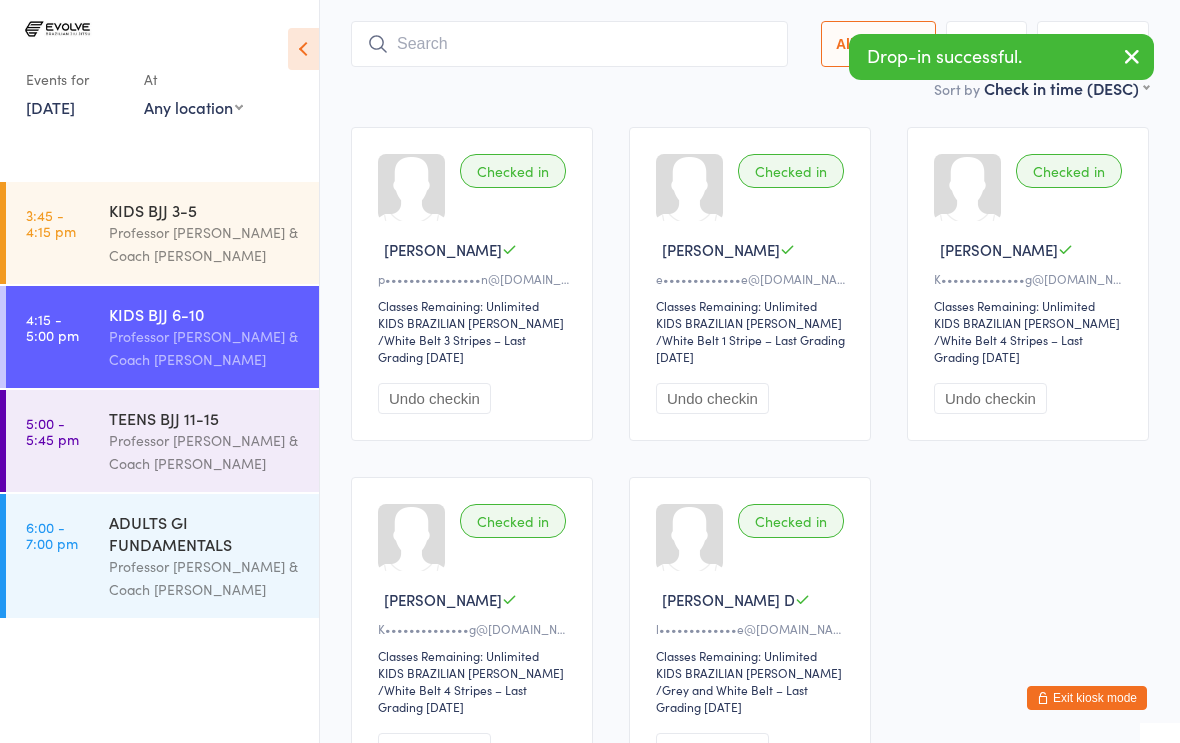 click on "TEENS BJJ 11-15" at bounding box center [205, 418] 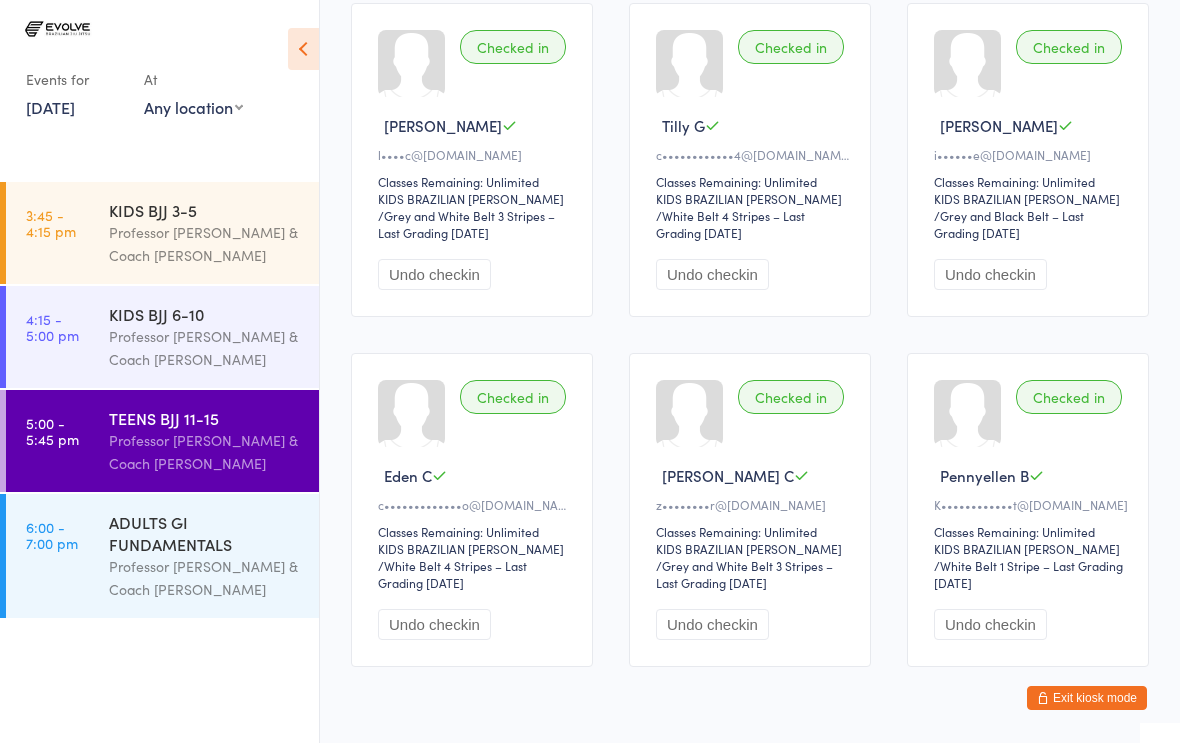 scroll, scrollTop: 988, scrollLeft: 0, axis: vertical 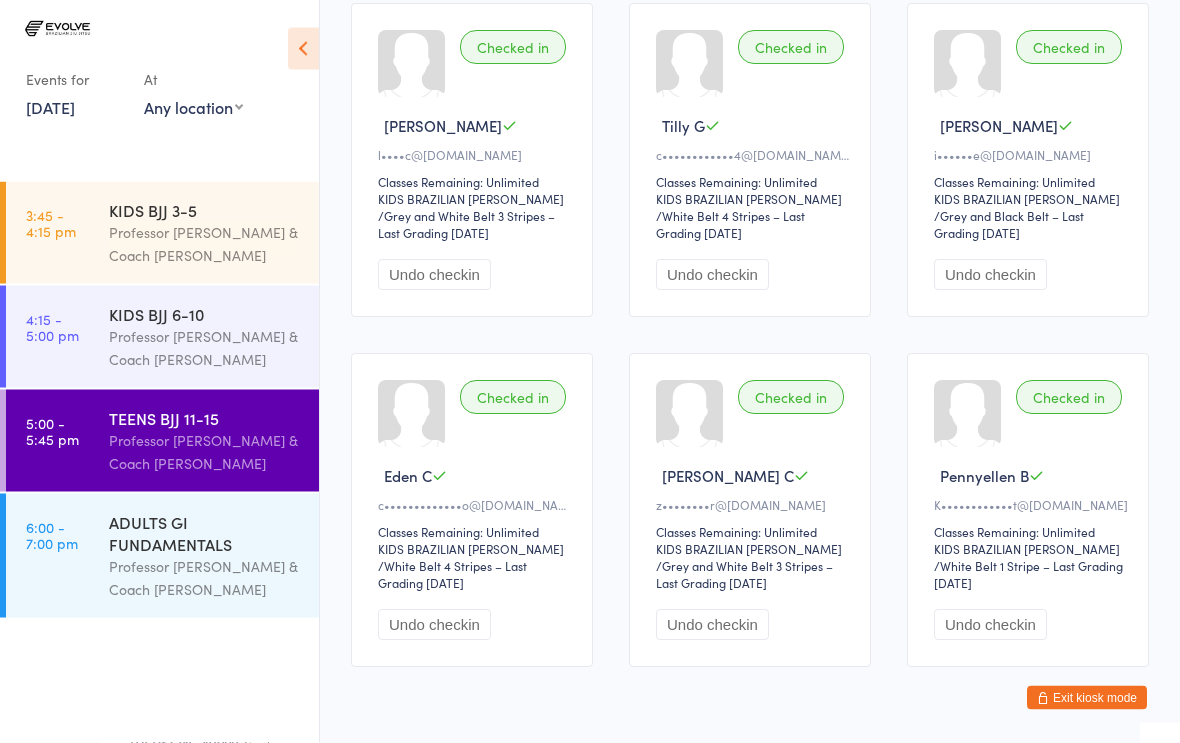click on "Checked in Eden C  c•••••••••••••o@outlook.com Classes Remaining: Unlimited KIDS BRAZILIAN JIU JITSU  KIDS BRAZILIAN JIU JITSU   /  White Belt 4 Stripes – Last Grading Dec 12, 2024   Undo checkin" at bounding box center [472, 511] 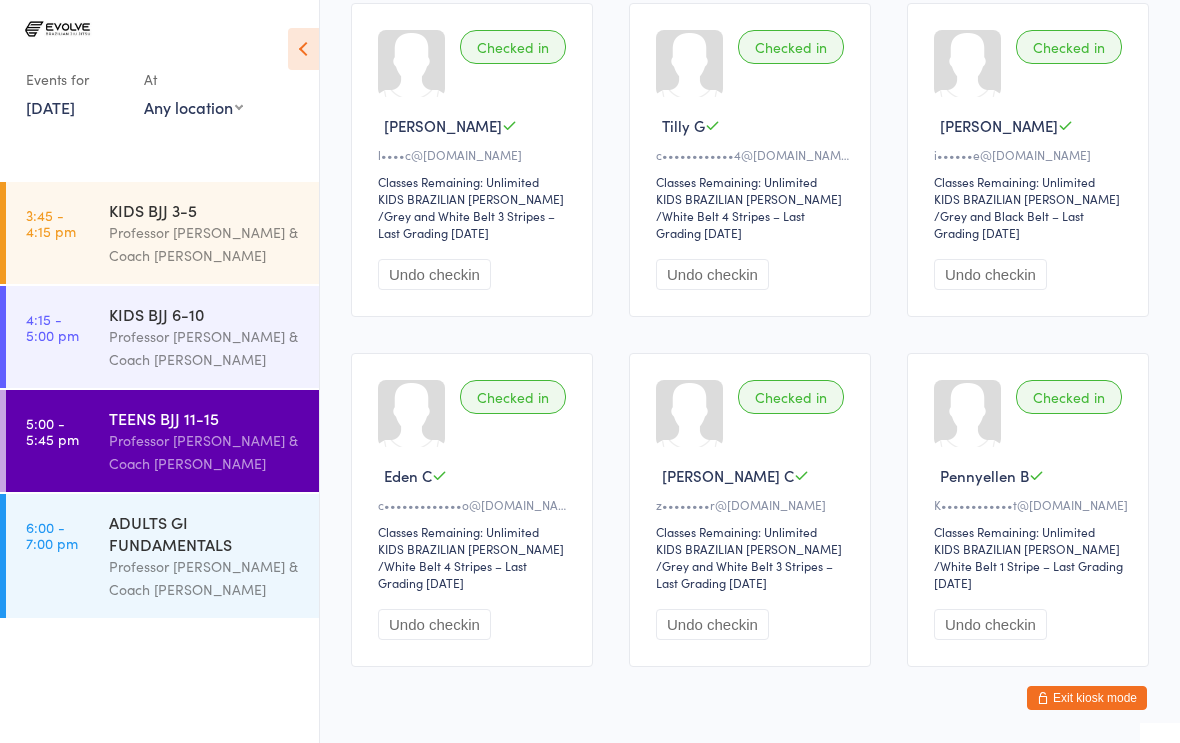 click on "Undo checkin" at bounding box center (434, 624) 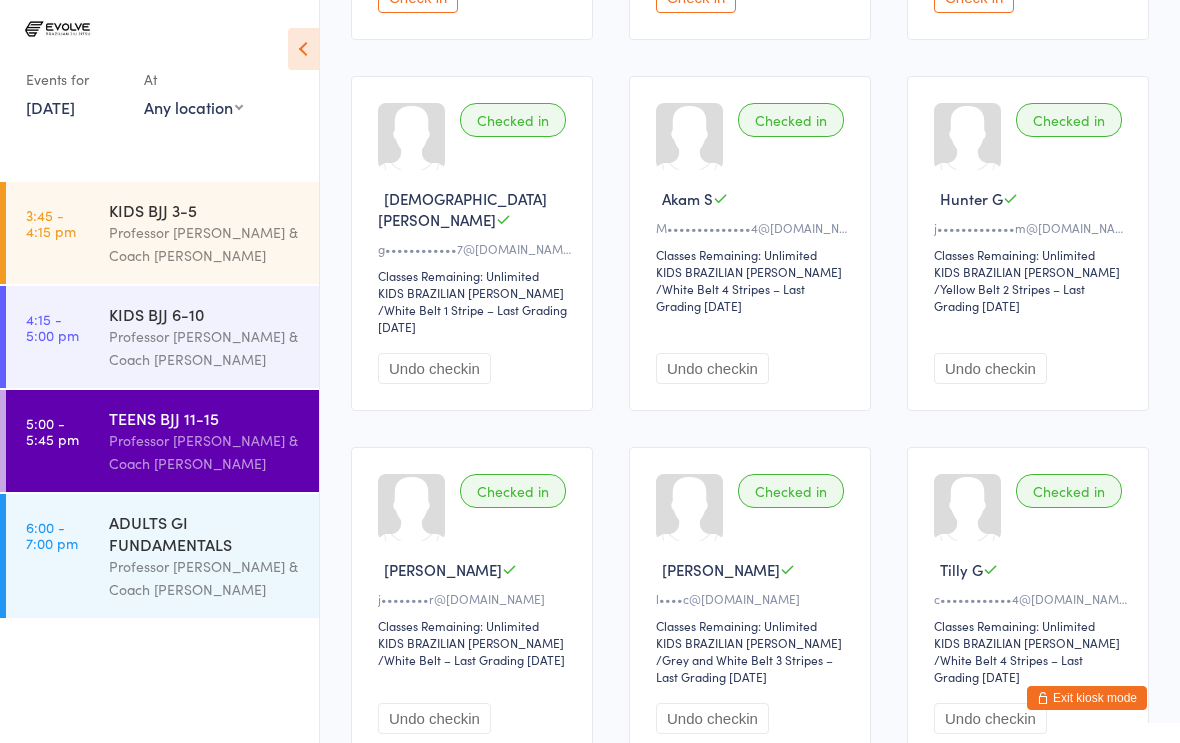 scroll, scrollTop: 561, scrollLeft: 0, axis: vertical 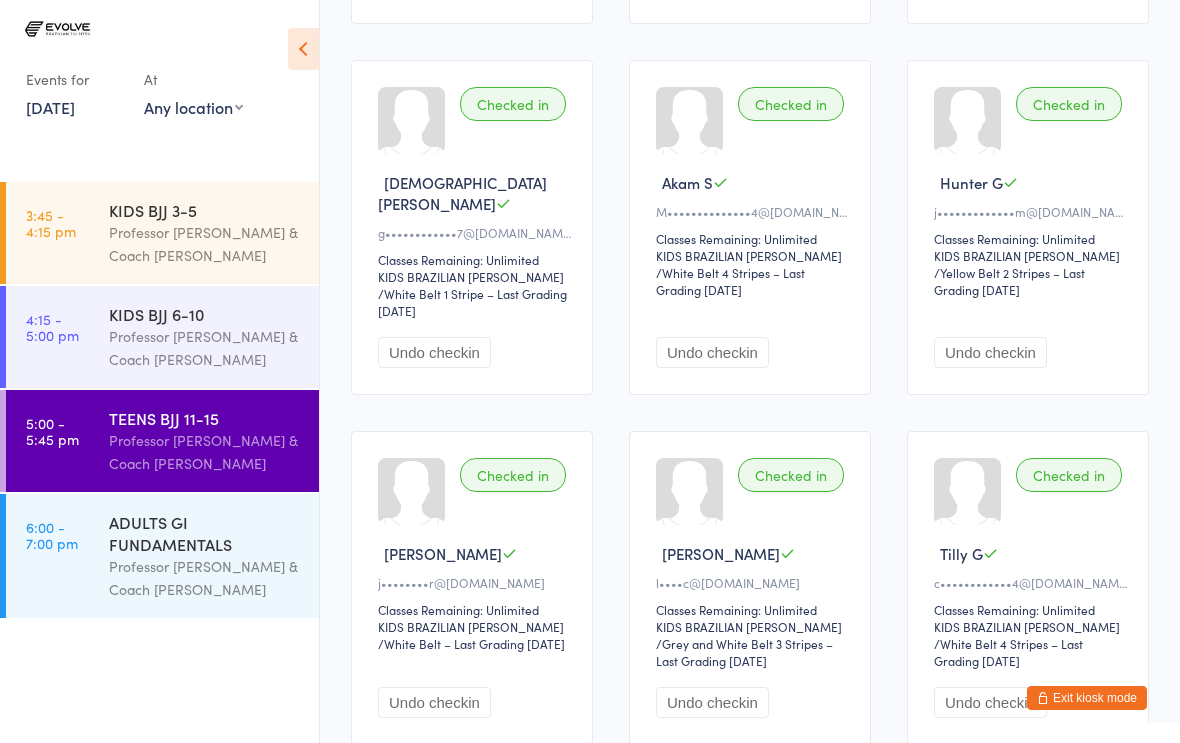 click on "Undo checkin" at bounding box center [434, 702] 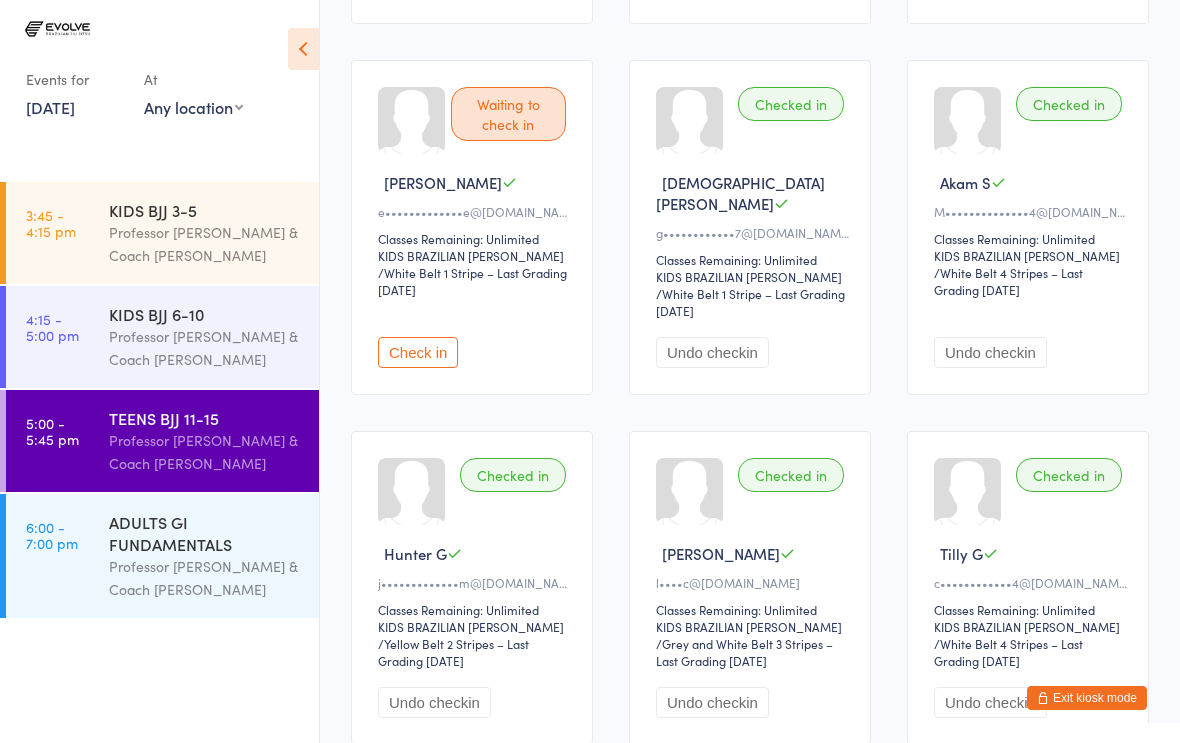 click on "KIDS BJJ 6-10" at bounding box center [205, 314] 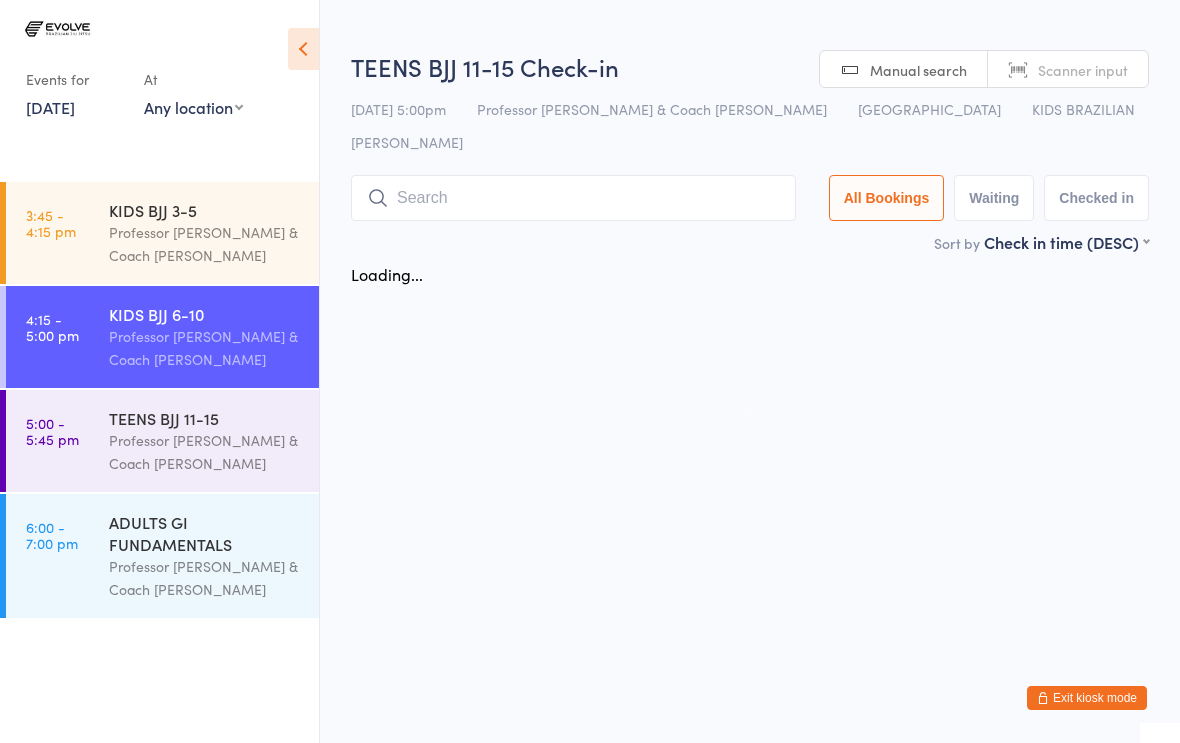 scroll, scrollTop: 0, scrollLeft: 0, axis: both 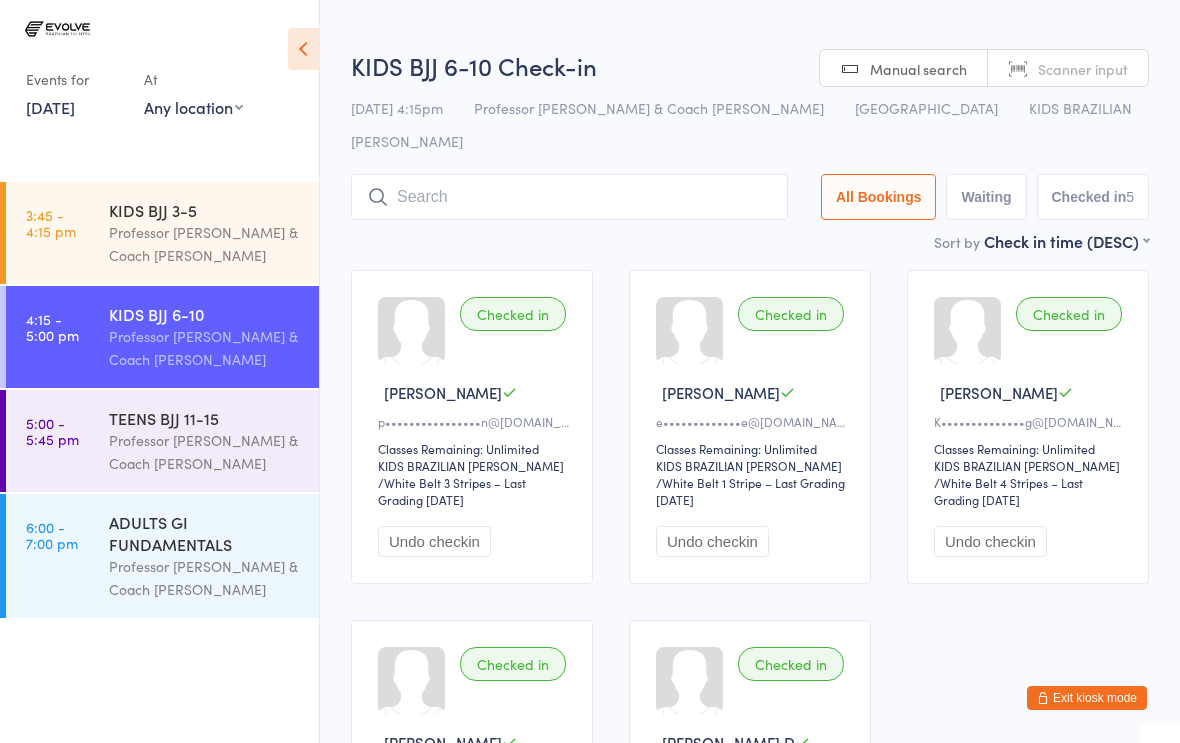 click at bounding box center (569, 197) 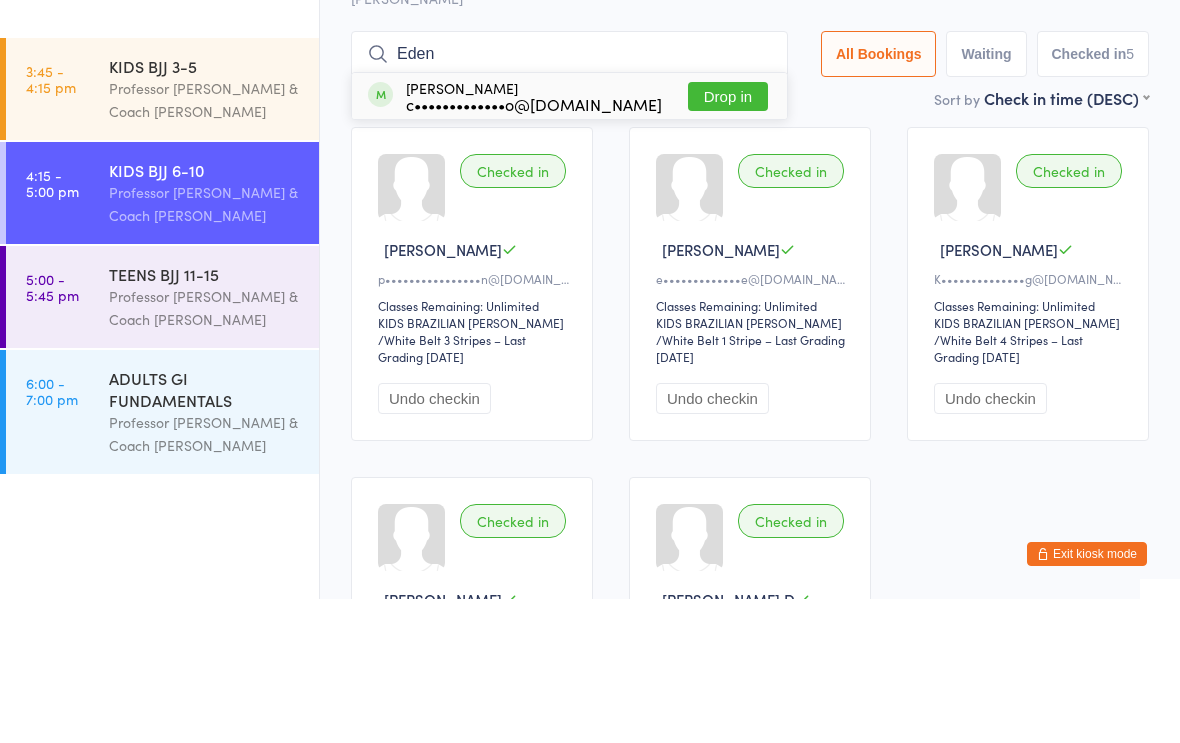 type on "Eden" 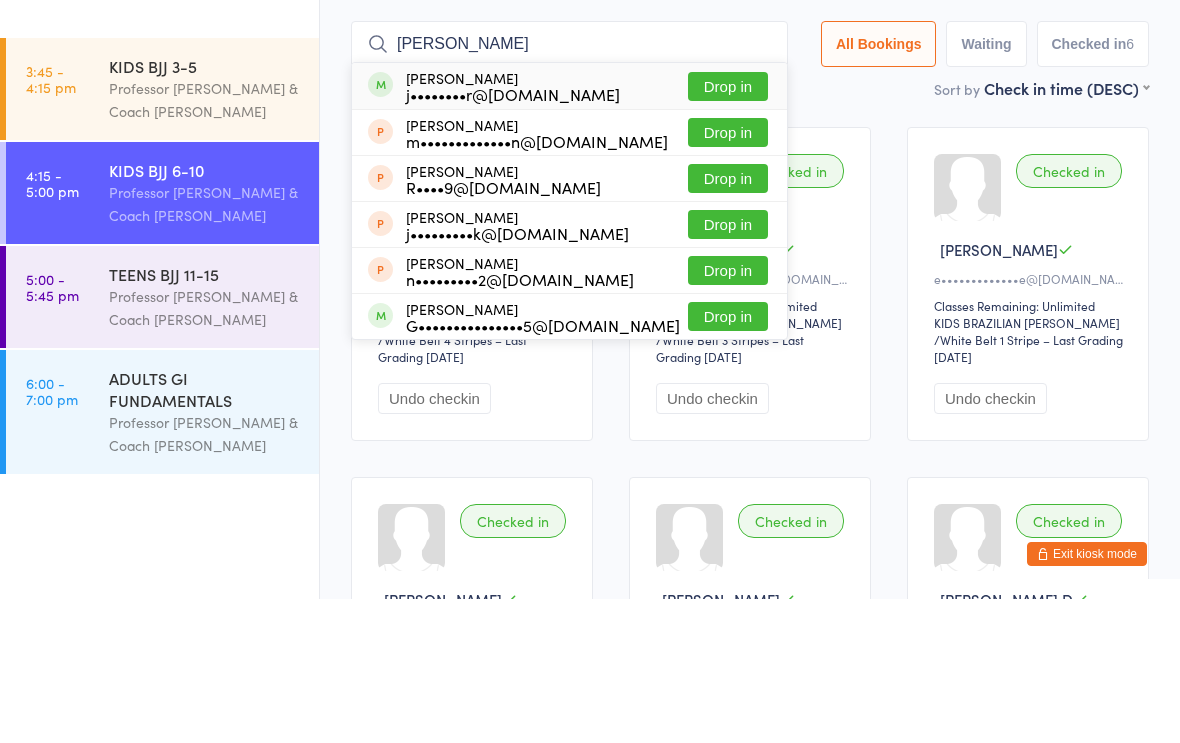 type on "Cody" 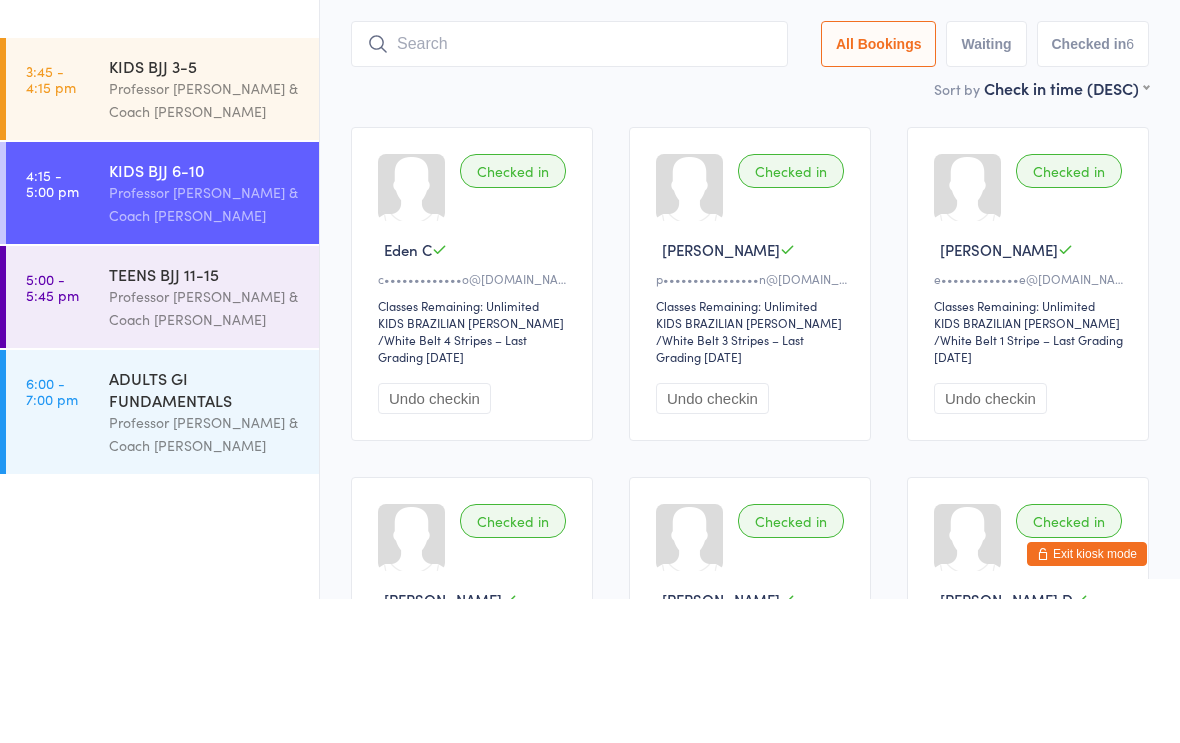 scroll, scrollTop: 144, scrollLeft: 0, axis: vertical 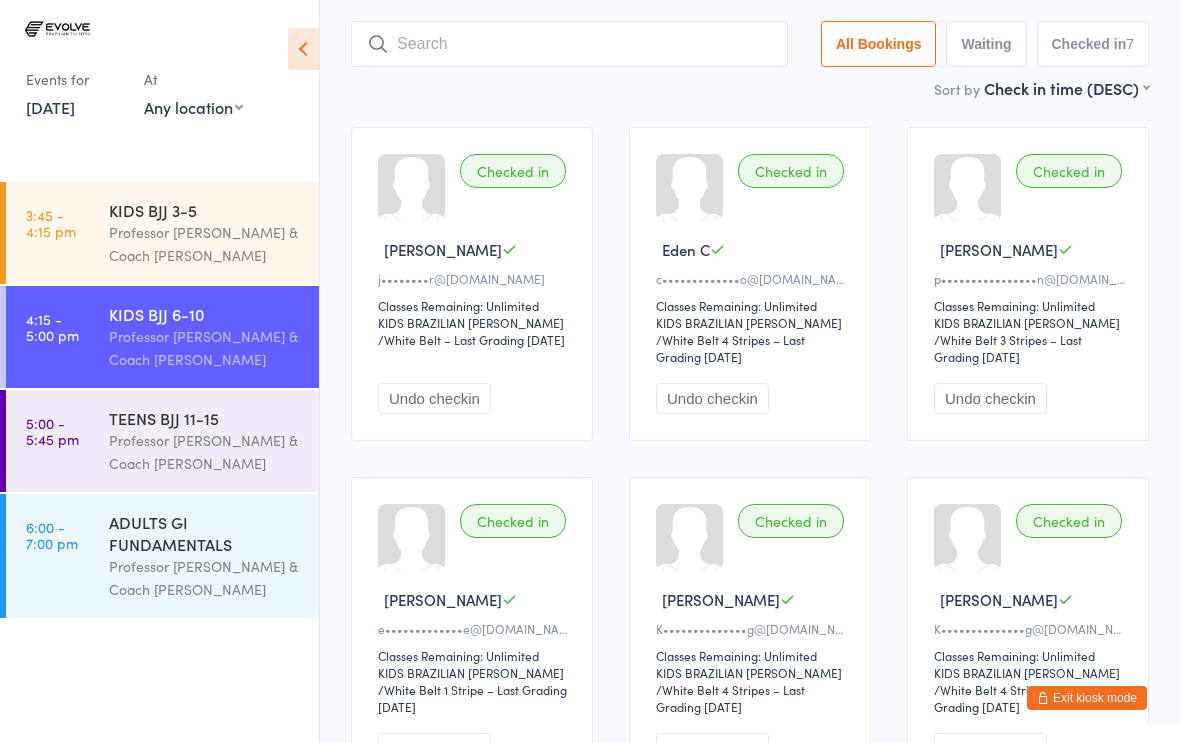 click on "Professor [PERSON_NAME] & Coach [PERSON_NAME]" at bounding box center (205, 244) 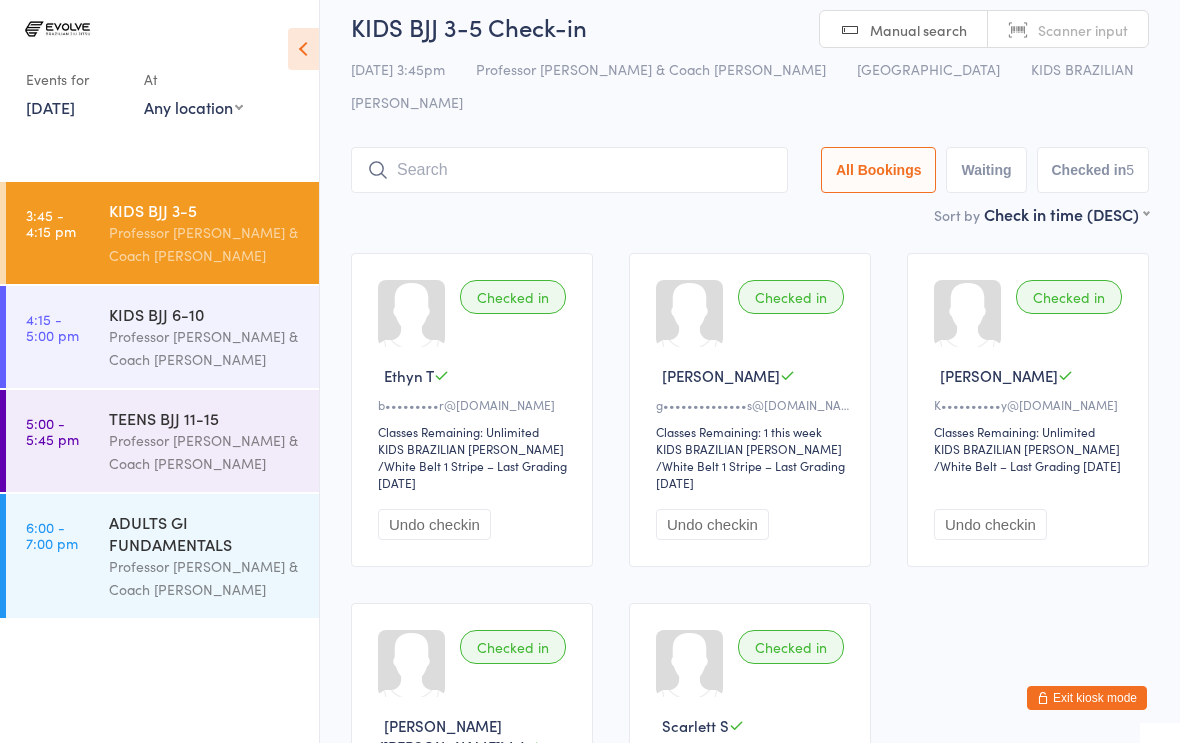 scroll, scrollTop: 0, scrollLeft: 0, axis: both 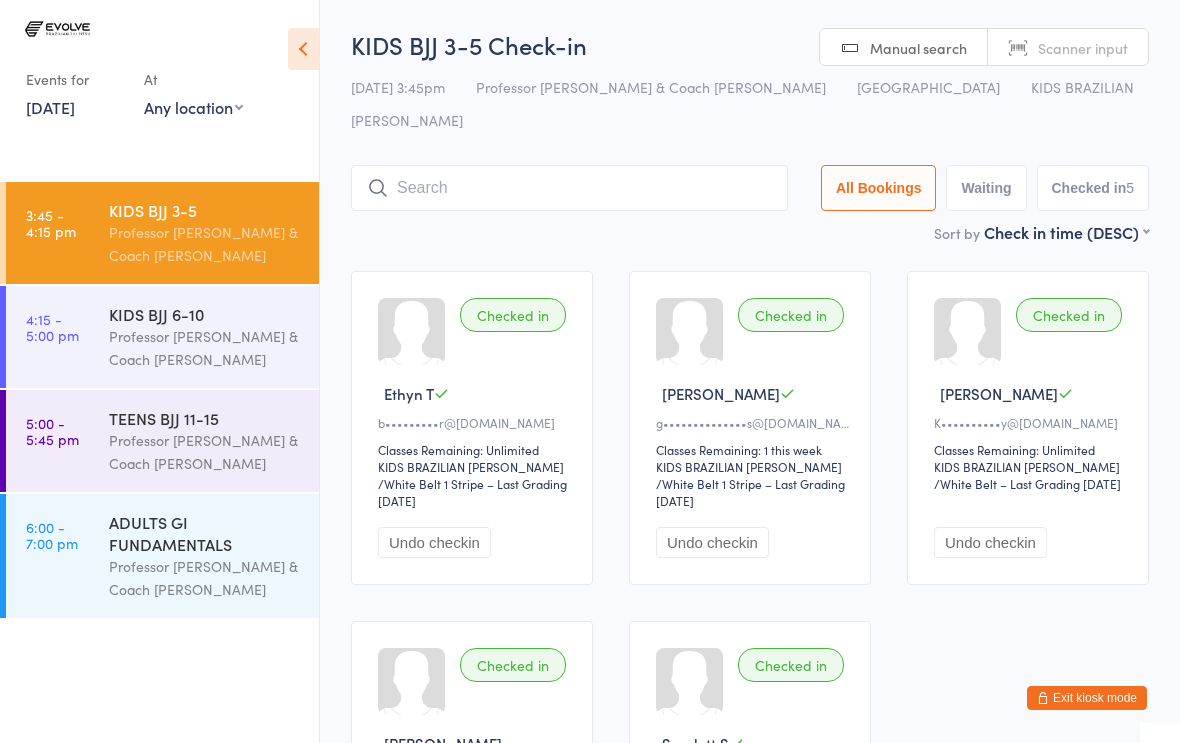 click at bounding box center (569, 188) 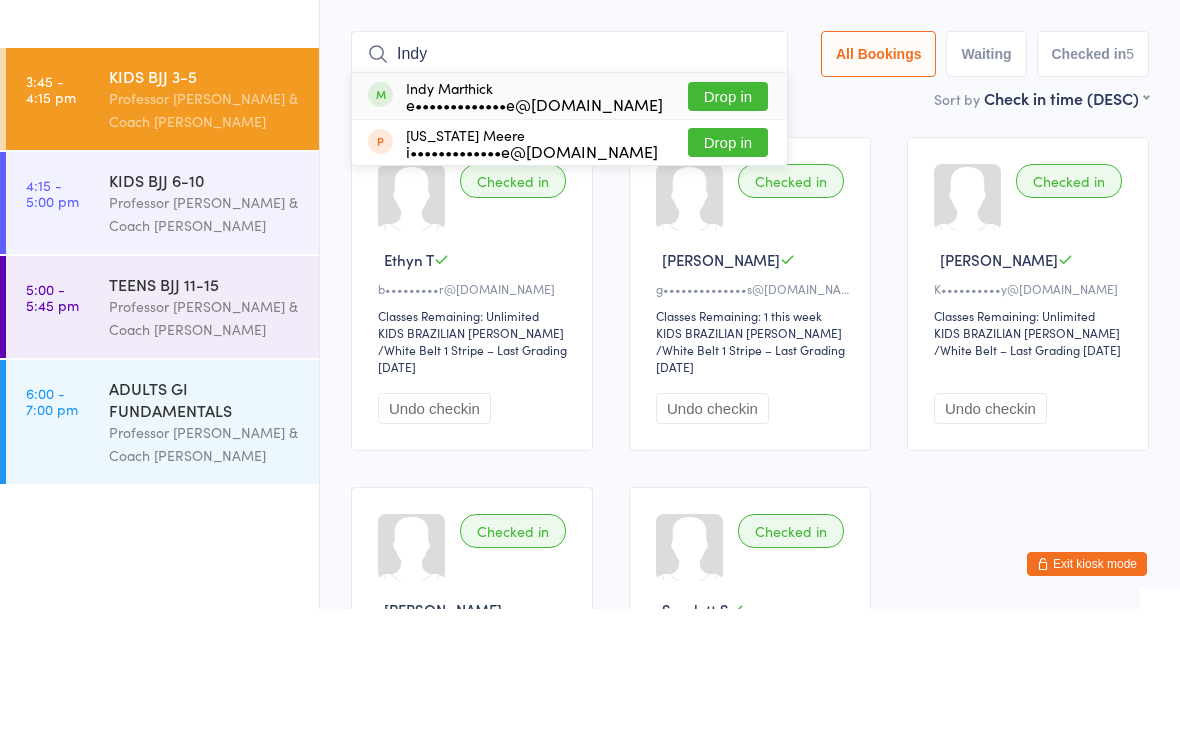 type on "Indy" 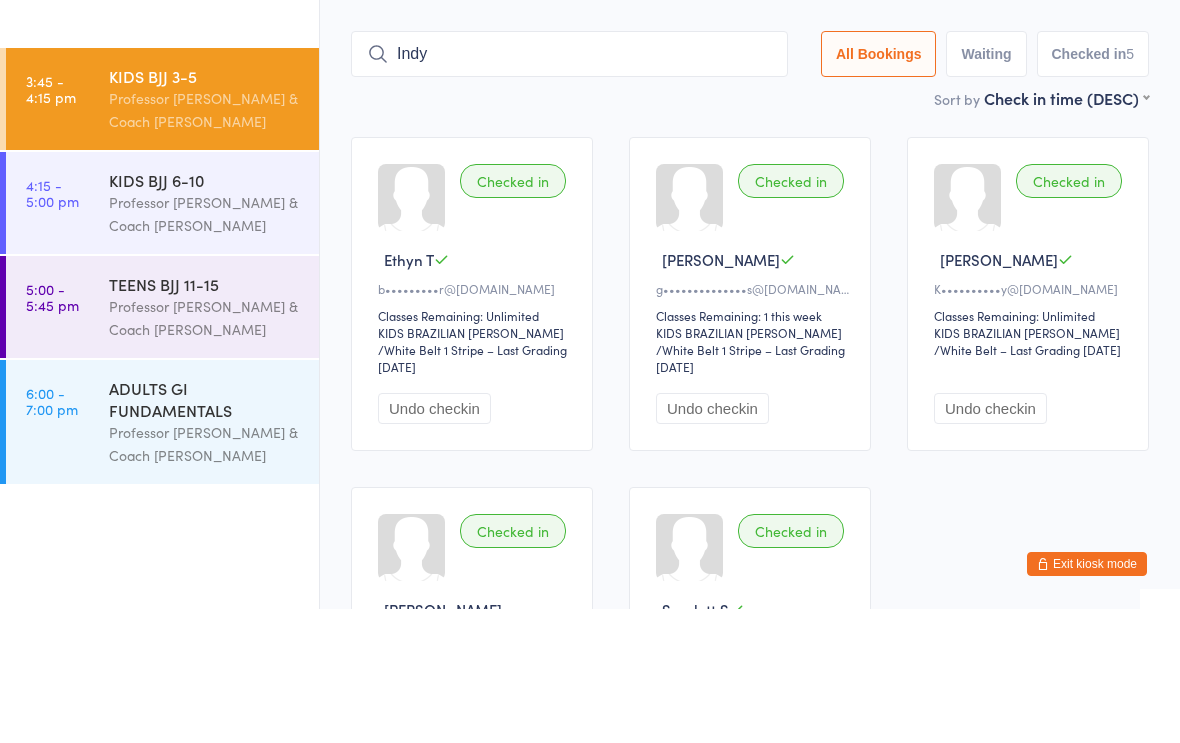 type 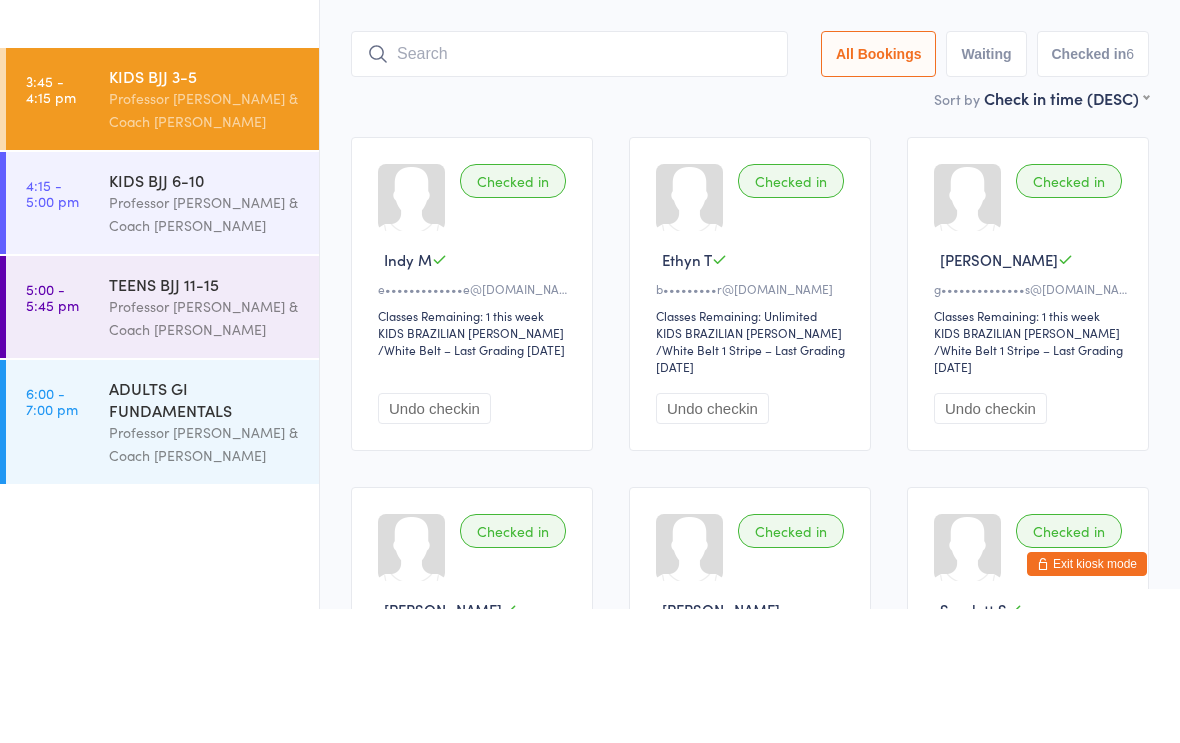 scroll, scrollTop: 134, scrollLeft: 0, axis: vertical 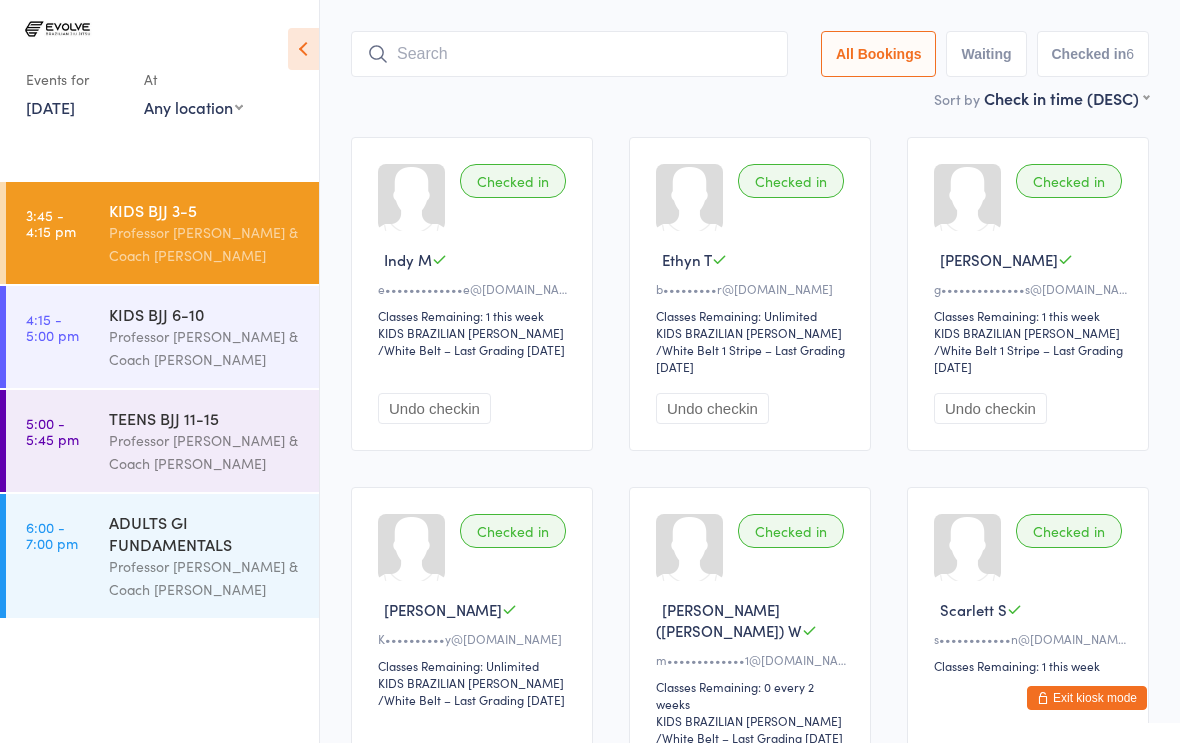 click on "Exit kiosk mode" at bounding box center (1087, 698) 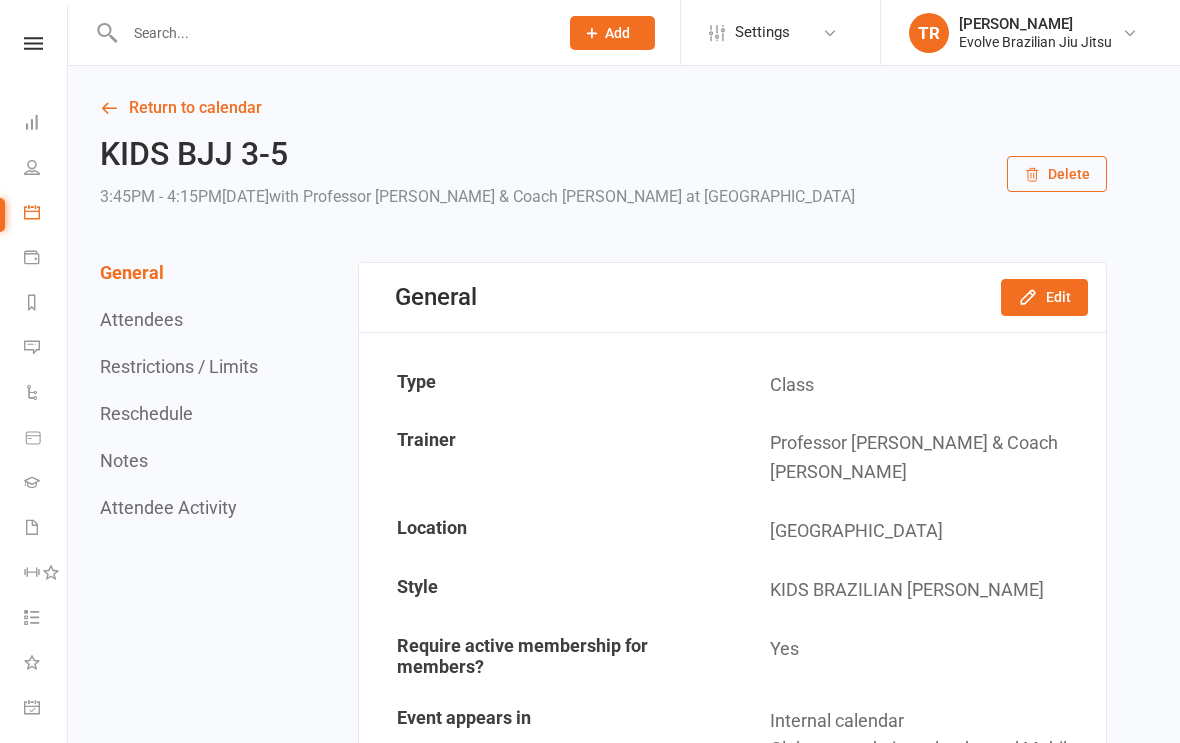 scroll, scrollTop: 0, scrollLeft: 0, axis: both 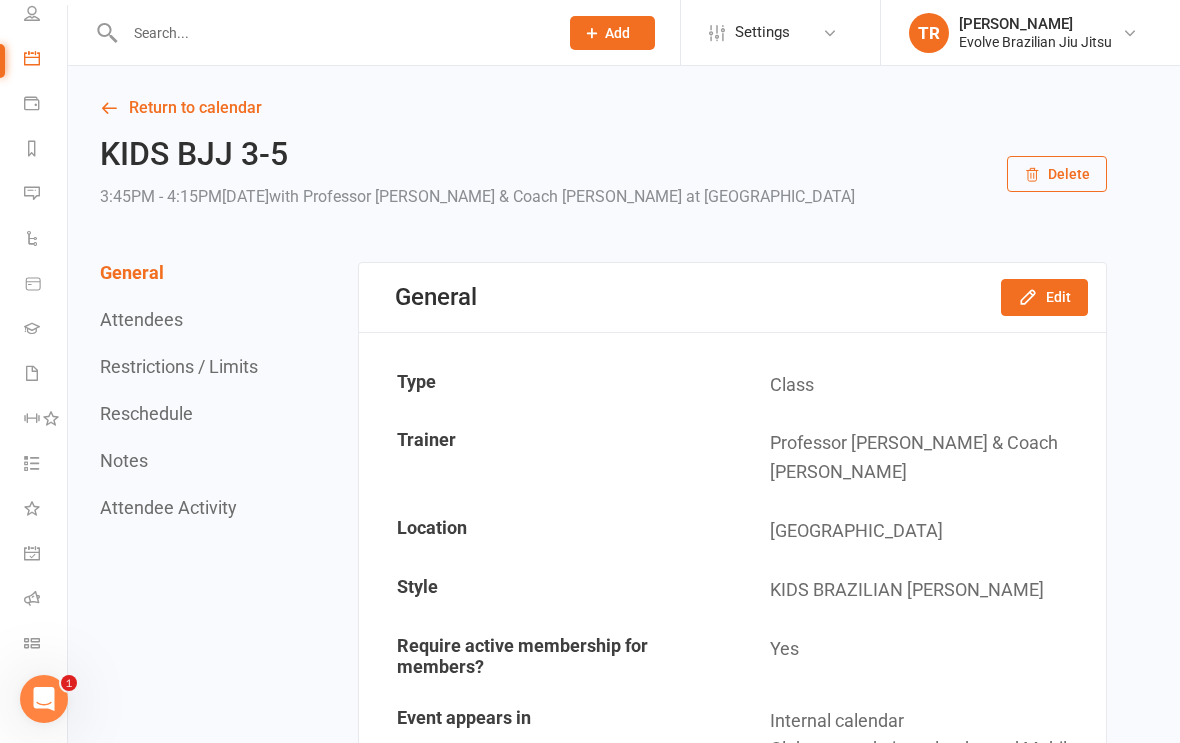 click on "Roll call" at bounding box center [46, 600] 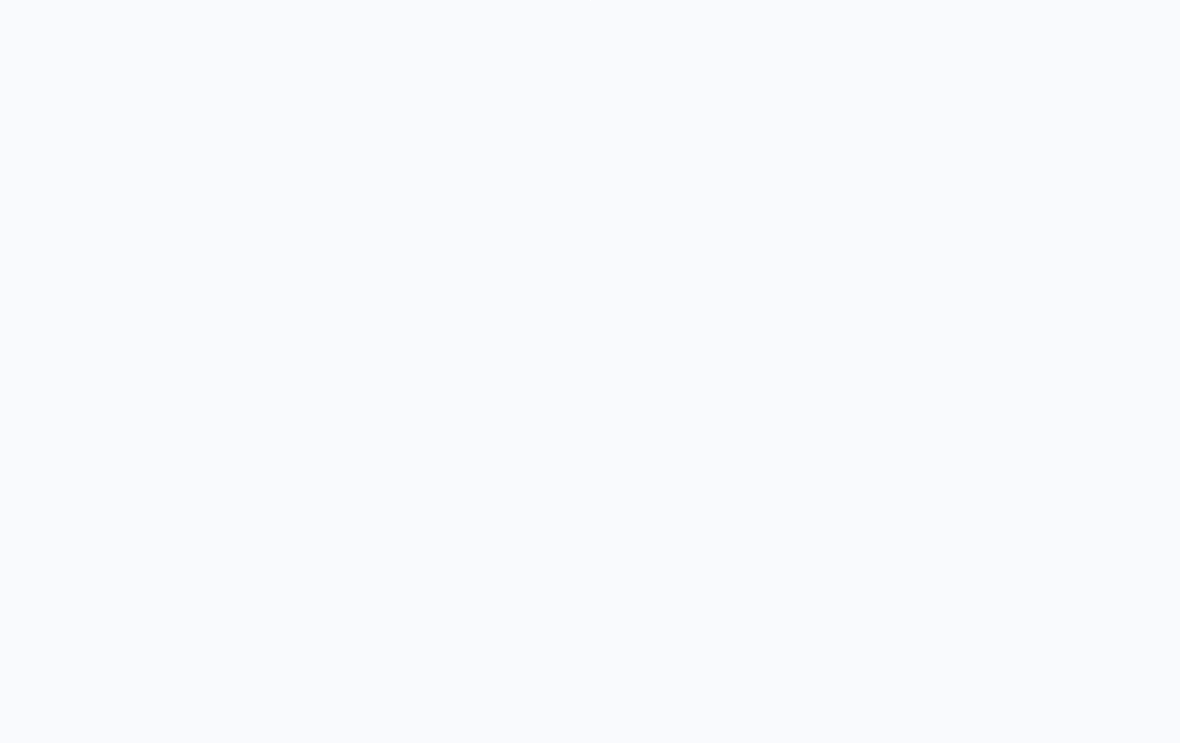 scroll, scrollTop: 0, scrollLeft: 0, axis: both 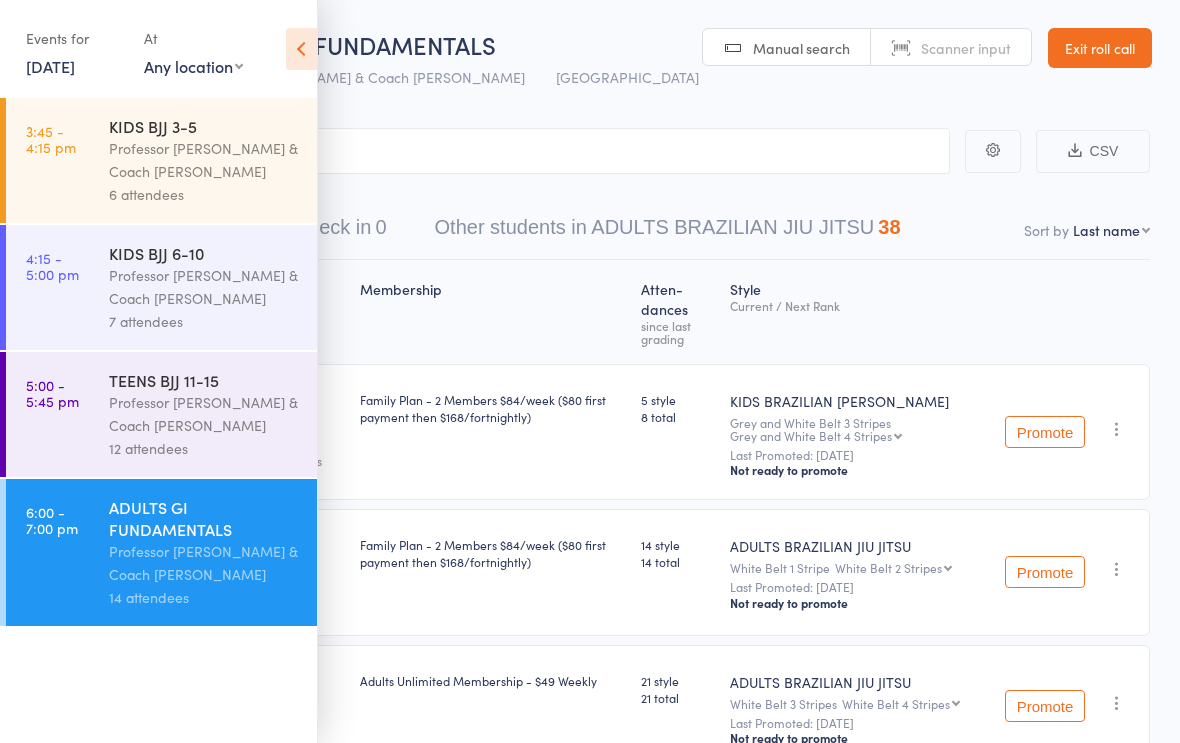 click on "Professor [PERSON_NAME] & Coach [PERSON_NAME]" at bounding box center (204, 160) 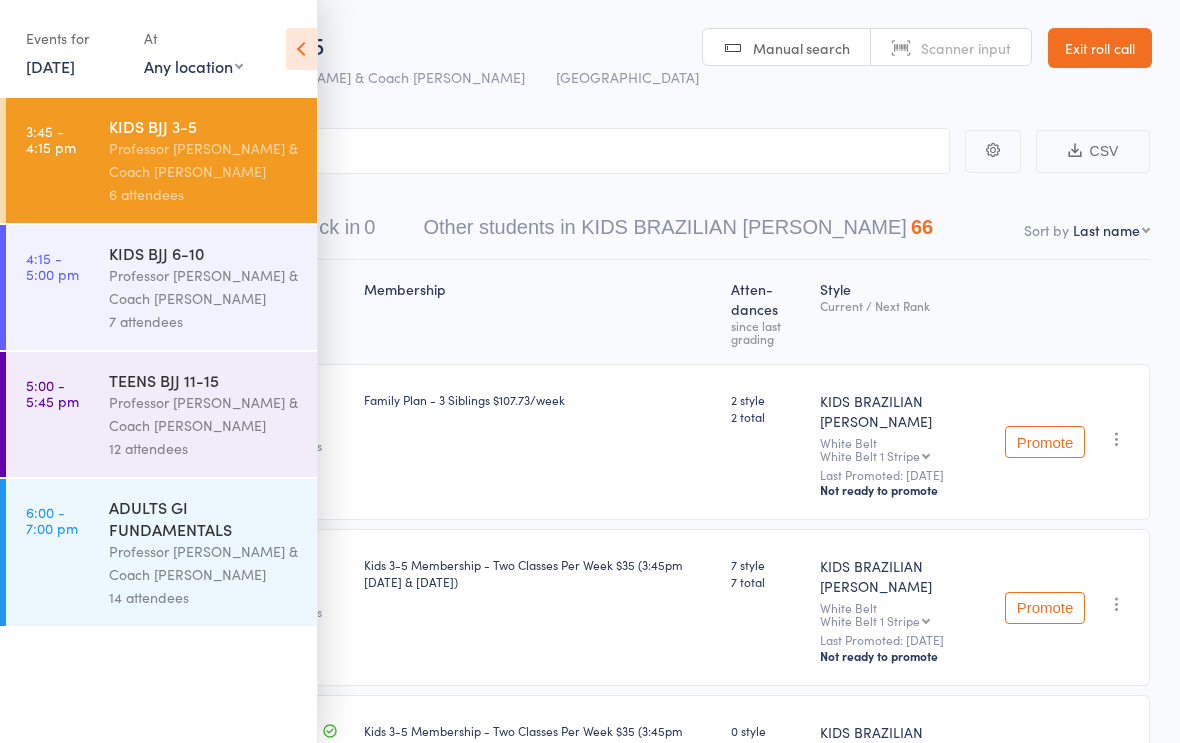 click at bounding box center (301, 49) 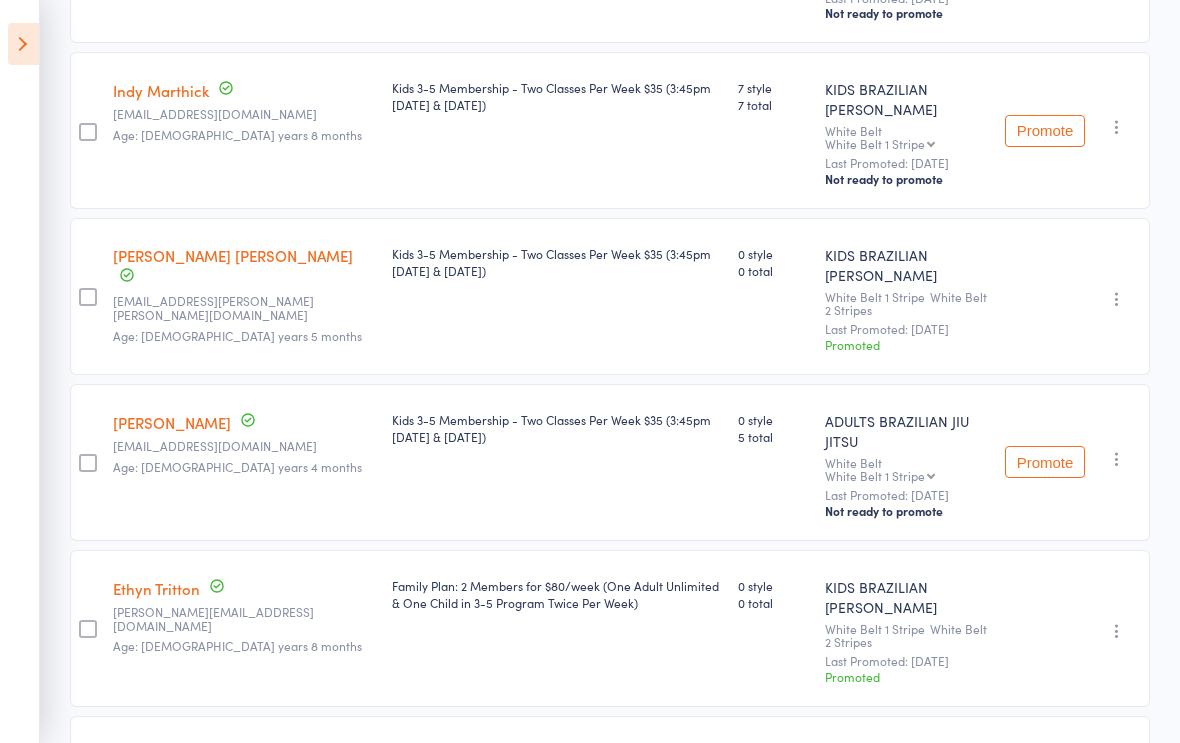 scroll, scrollTop: 476, scrollLeft: 0, axis: vertical 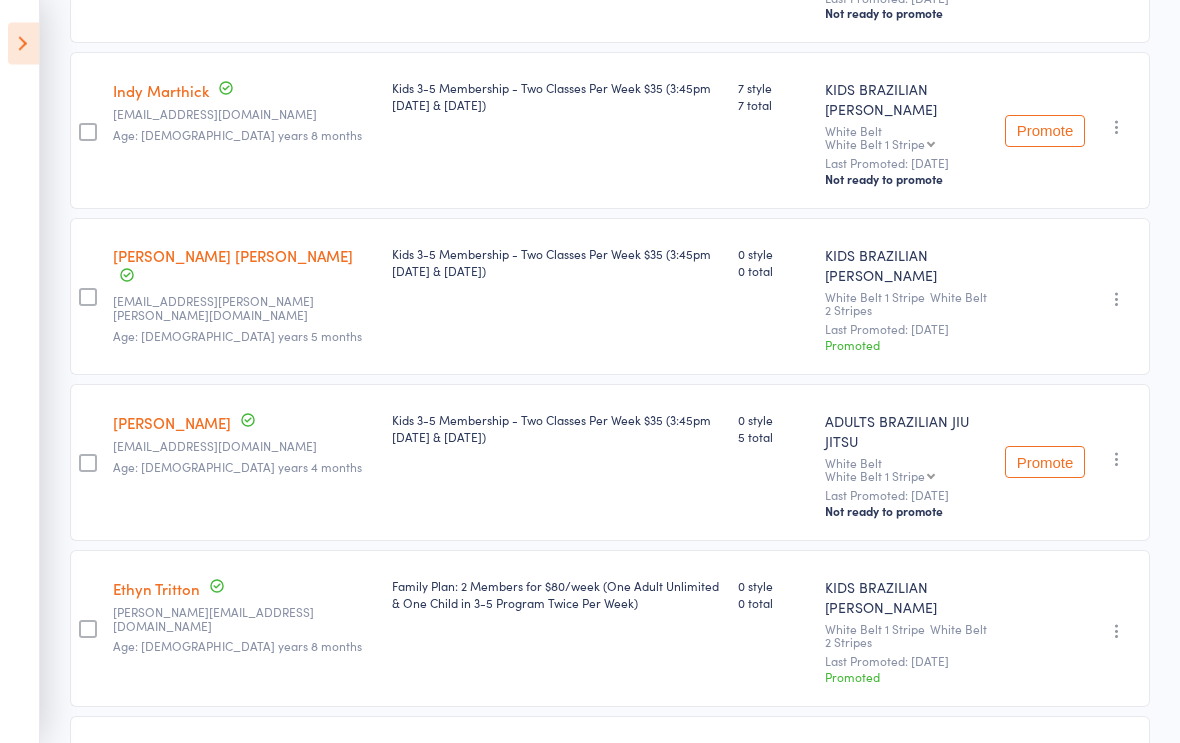 click on "[PERSON_NAME]" at bounding box center [172, 423] 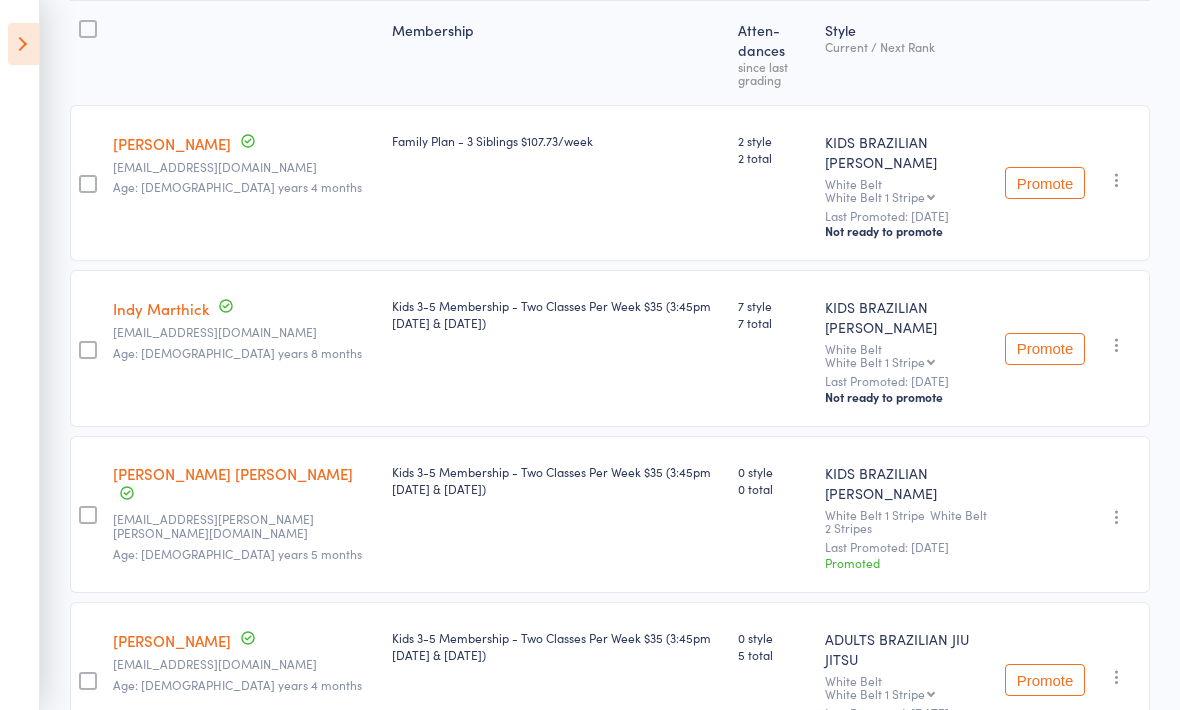 scroll, scrollTop: 0, scrollLeft: 0, axis: both 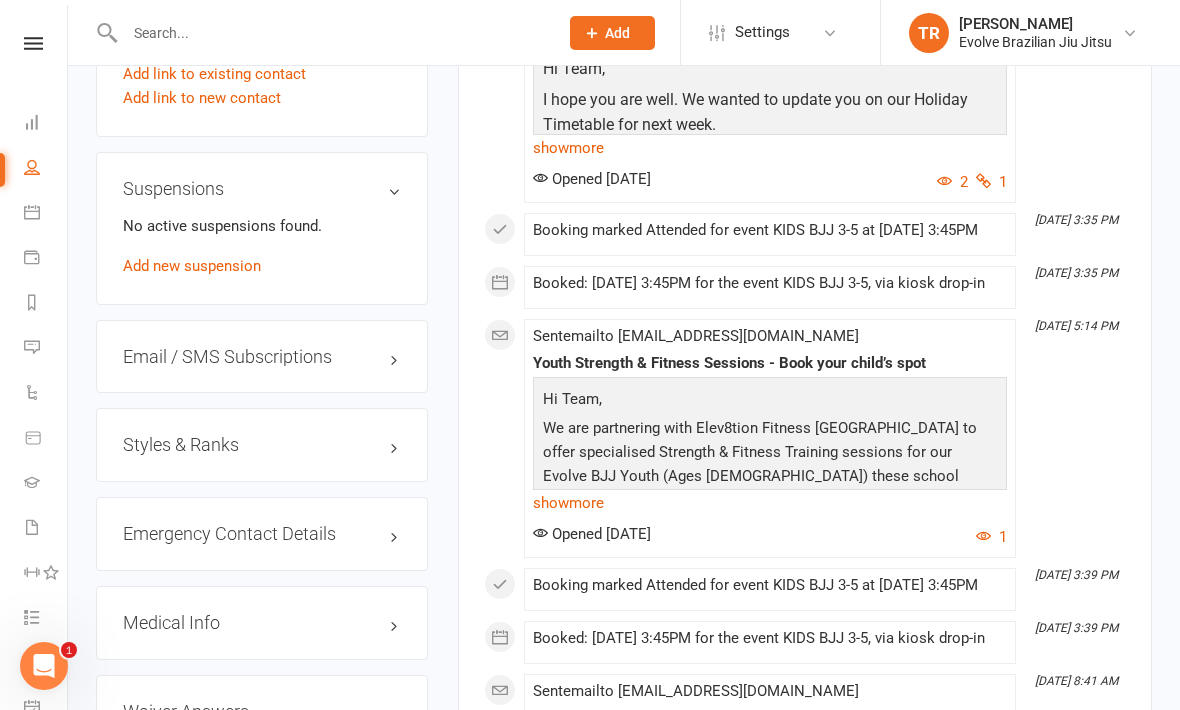 click on "Styles & Ranks" at bounding box center [262, 445] 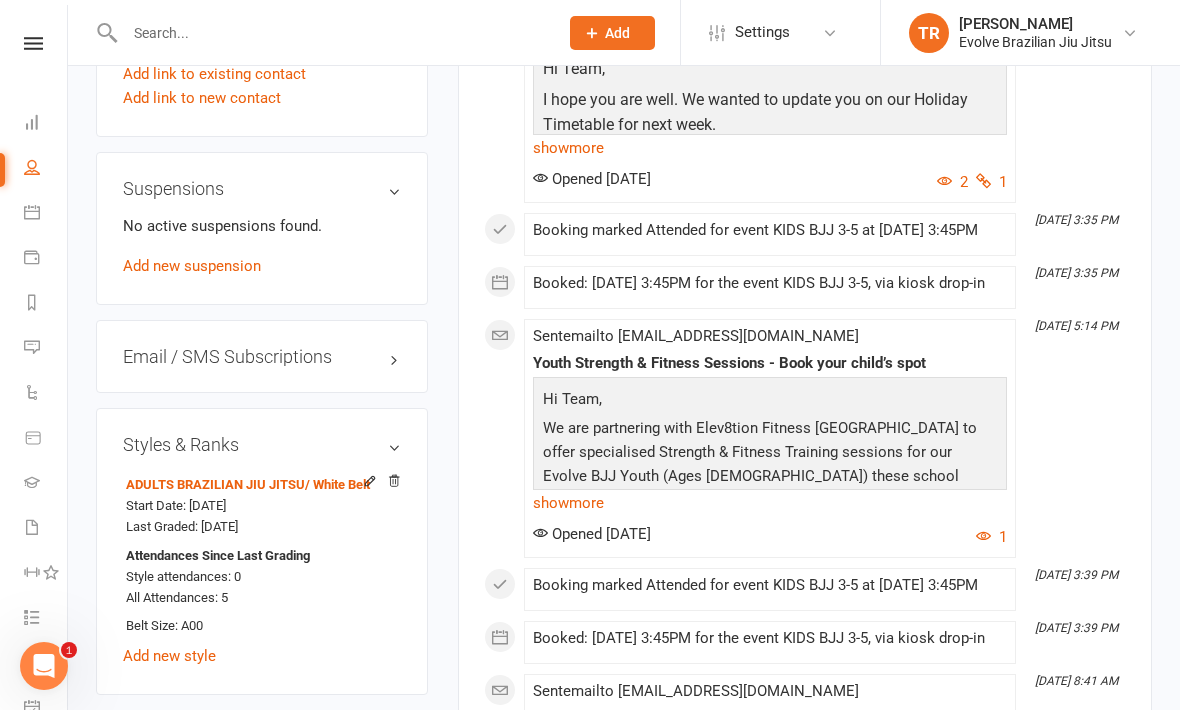 click 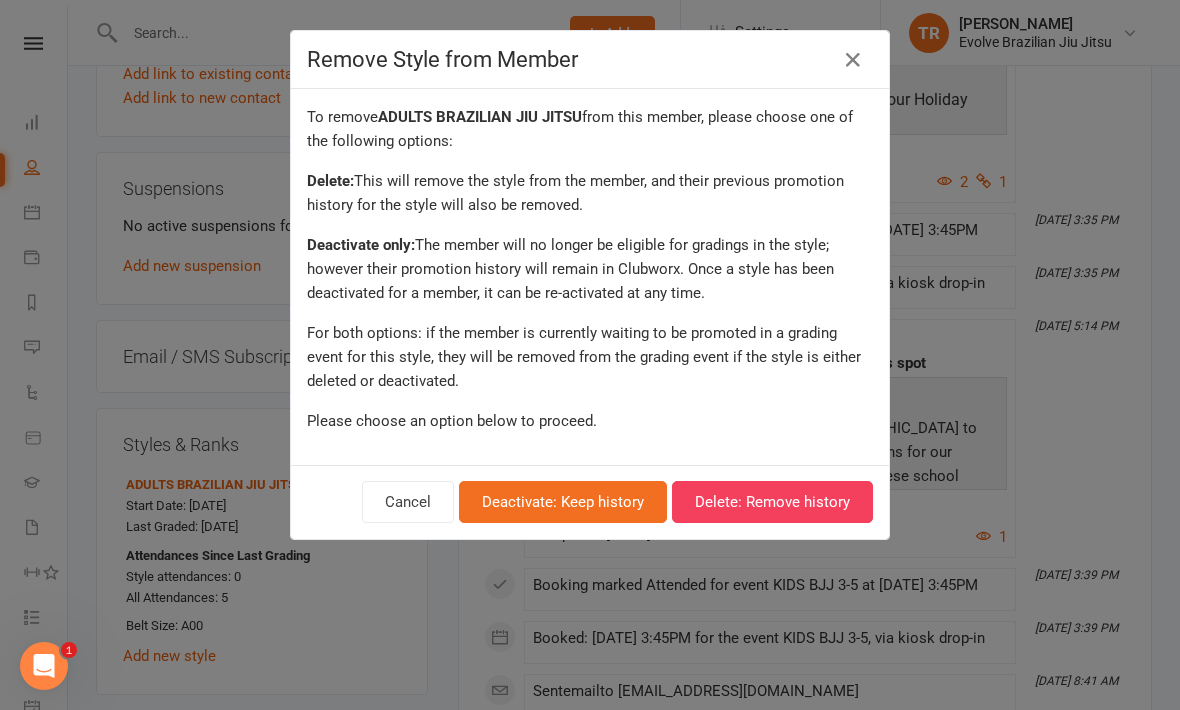 click on "Cancel" at bounding box center (408, 502) 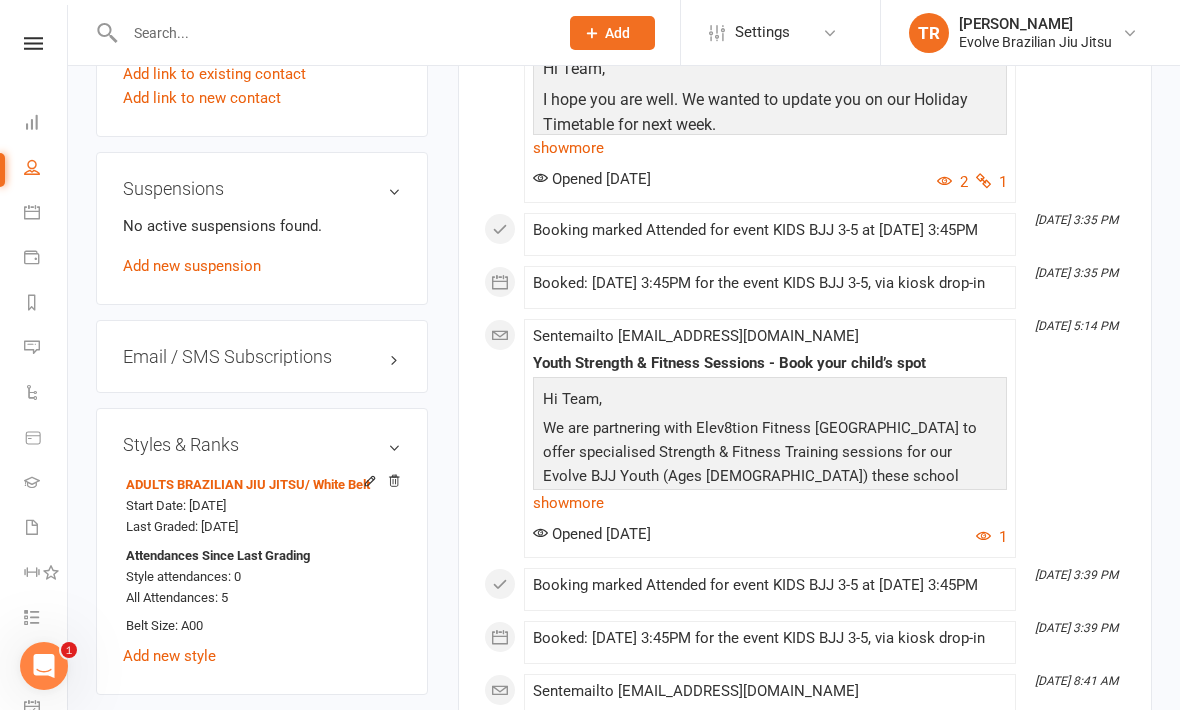 click on "Add new style" at bounding box center [169, 656] 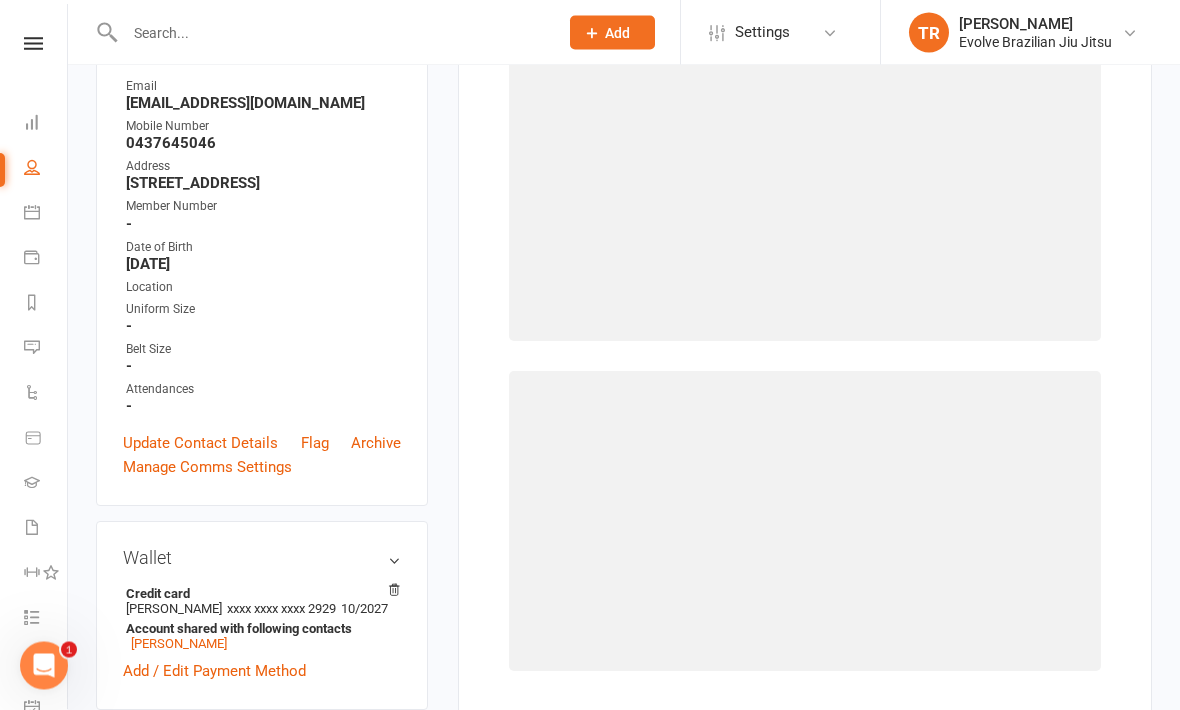 scroll, scrollTop: 170, scrollLeft: 0, axis: vertical 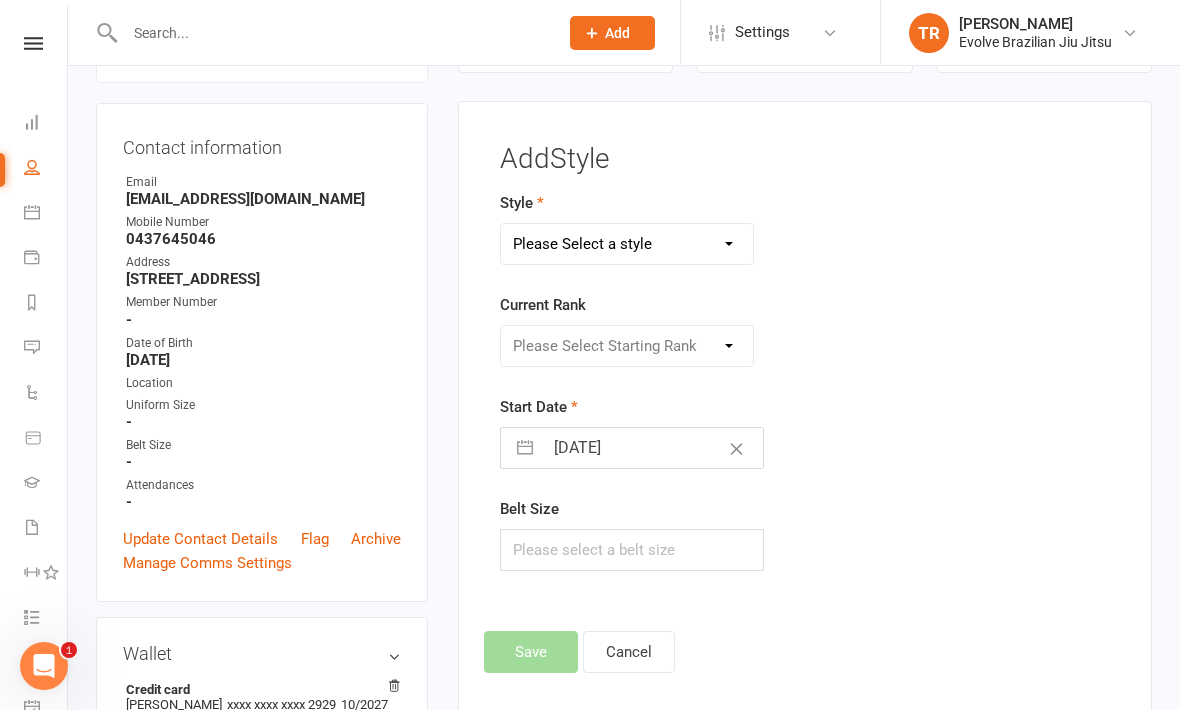 click on "Please Select a style ADULTS BRAZILIAN JIU JITSU KIDS BRAZILIAN JIU JITSU KIDS OPEN MAT YOGA & MOBILITY" at bounding box center (627, 244) 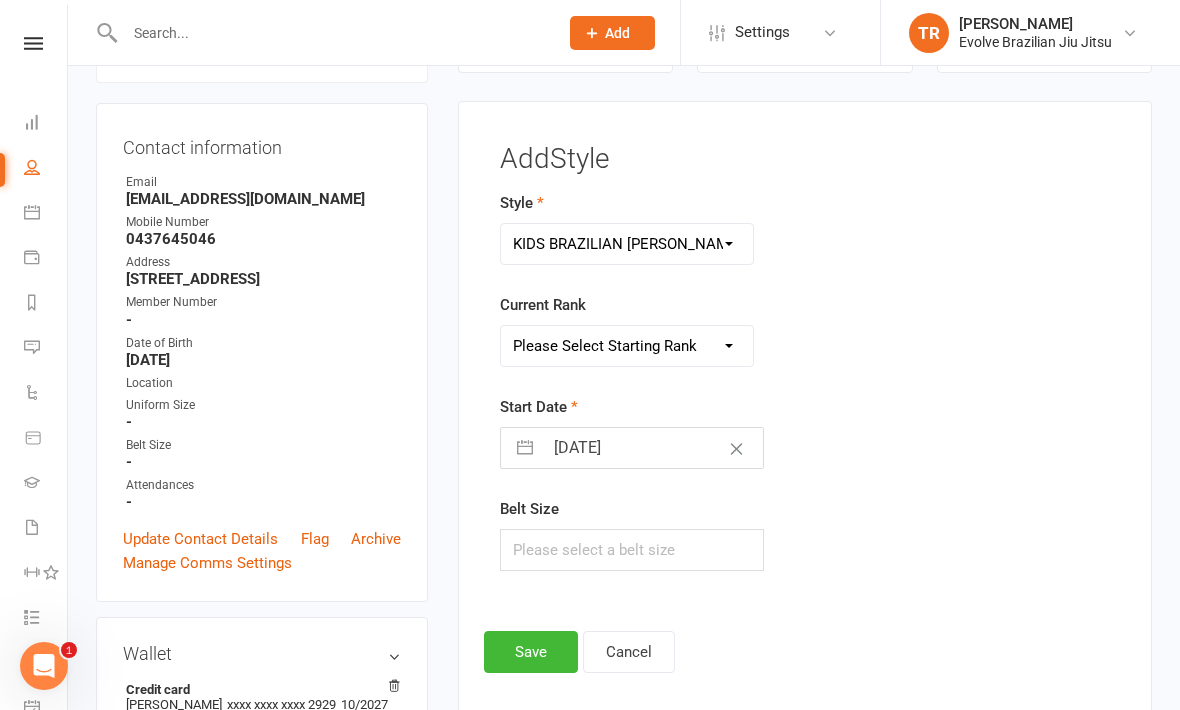 click on "Please Select Starting Rank White Belt White Belt 1 Stripe White Belt 2 Stripes White Belt 3 Stripes White Belt 4 Stripes Grey and White Belt Grey and White Belt 1 Stripe Grey and White Belt 2 Stripes Grey and White Belt 3 Stripes Grey and White Belt 4 Stripes Grey Belt Grey Belt 1 Stripe Grey Belt 2 Stripes Grey Belt 3 Stripes Grey Belt 4 Stripes Grey and Black Belt Grey and Black Belt 1 Stripe Grey and Black Belt 2 Stripes Grey and Black Belt 3 Stripes Grey and Black Belt 4 Stripes Yellow and White Belt Yellow and White Belt 1 Stripe Yellow and White Belt 2 Stripes Yellow and White Belt 3 Stripes Yellow and White Belt 4 Stripes Yellow Belt Yellow Belt 1 Stripe Yellow Belt 2 Stripes Yellow Belt 3 Stripes Yellow Belt 4 Stripes Yellow and Black Belt Yellow and Black Belt 1 Stripe Yellow and Black Belt 2 Stripe Yellow and Black Belt 3 Stripe Yellow and Black Belt 4 Stripe Orange and White Belt Orange and White Belt 1 Stripe Orange and White Belt 2 Stripes Orange and White Belt 3 Stripes Orange Belt Green Belt" at bounding box center (627, 346) 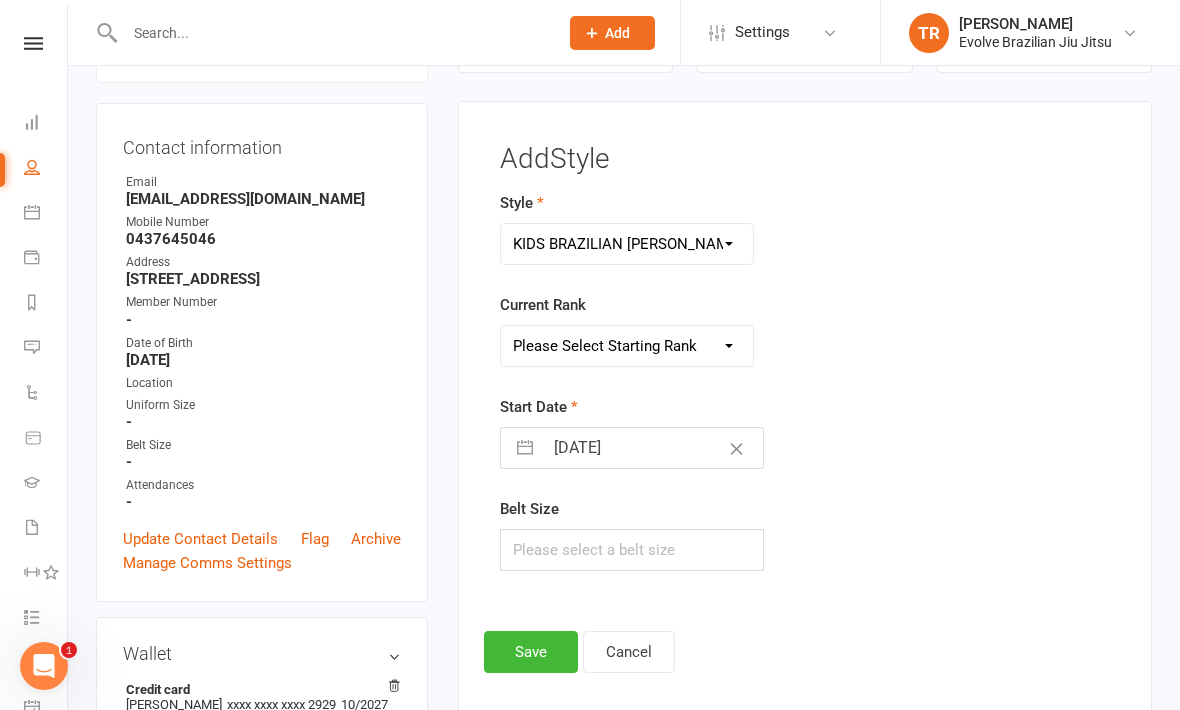 select on "35946" 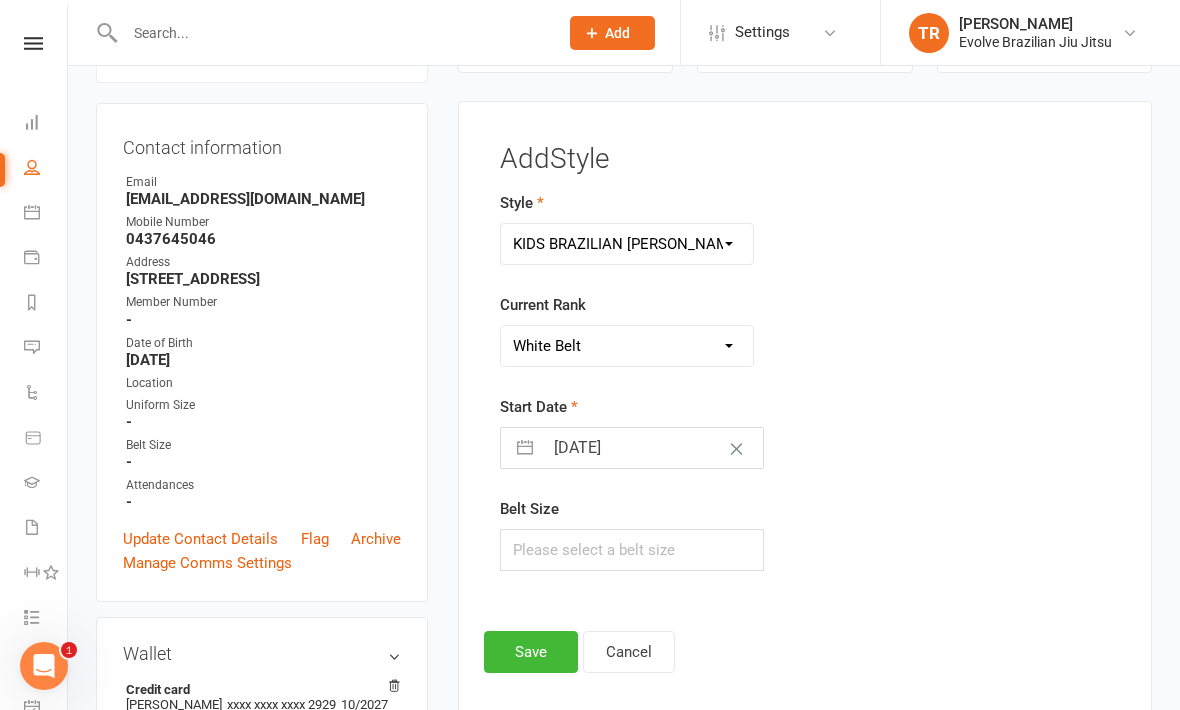 click on "14 Jul 2025" at bounding box center (653, 448) 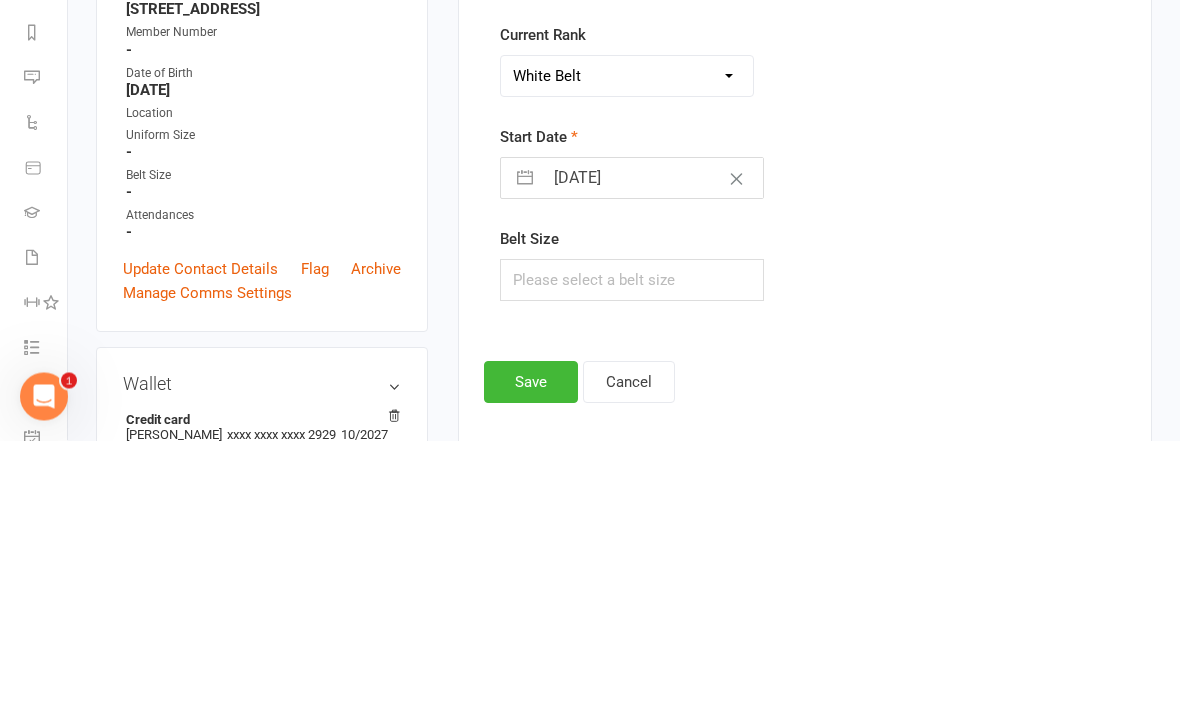 select on "5" 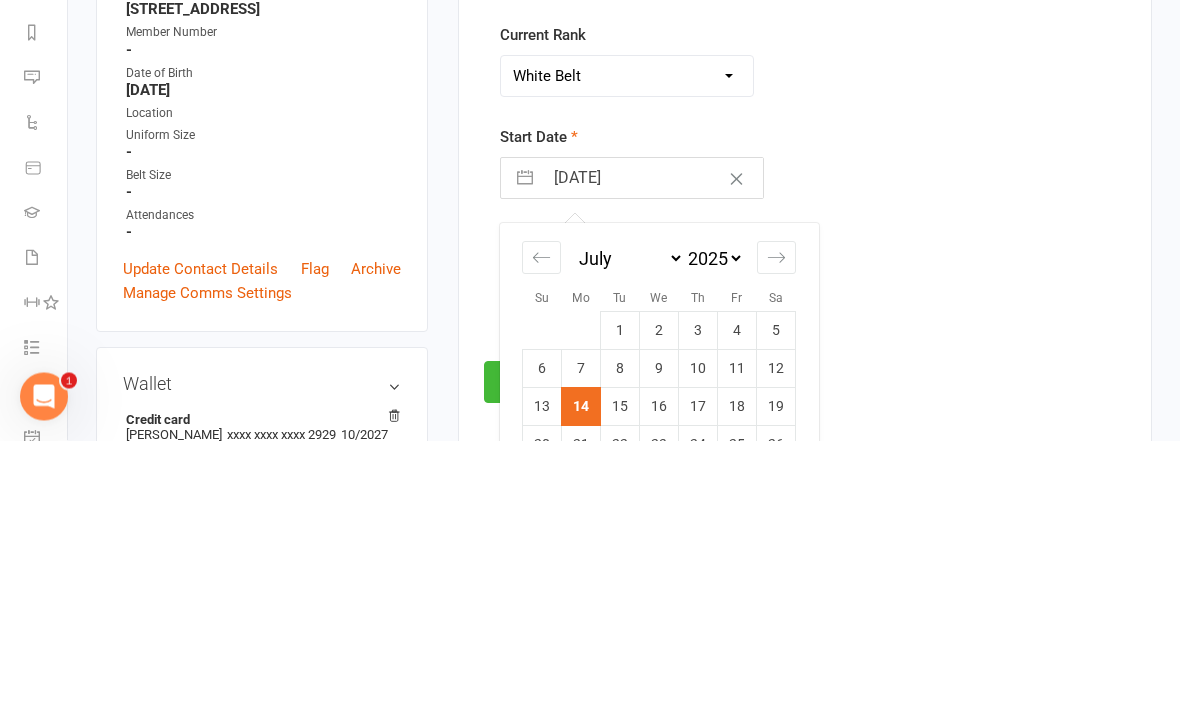 click 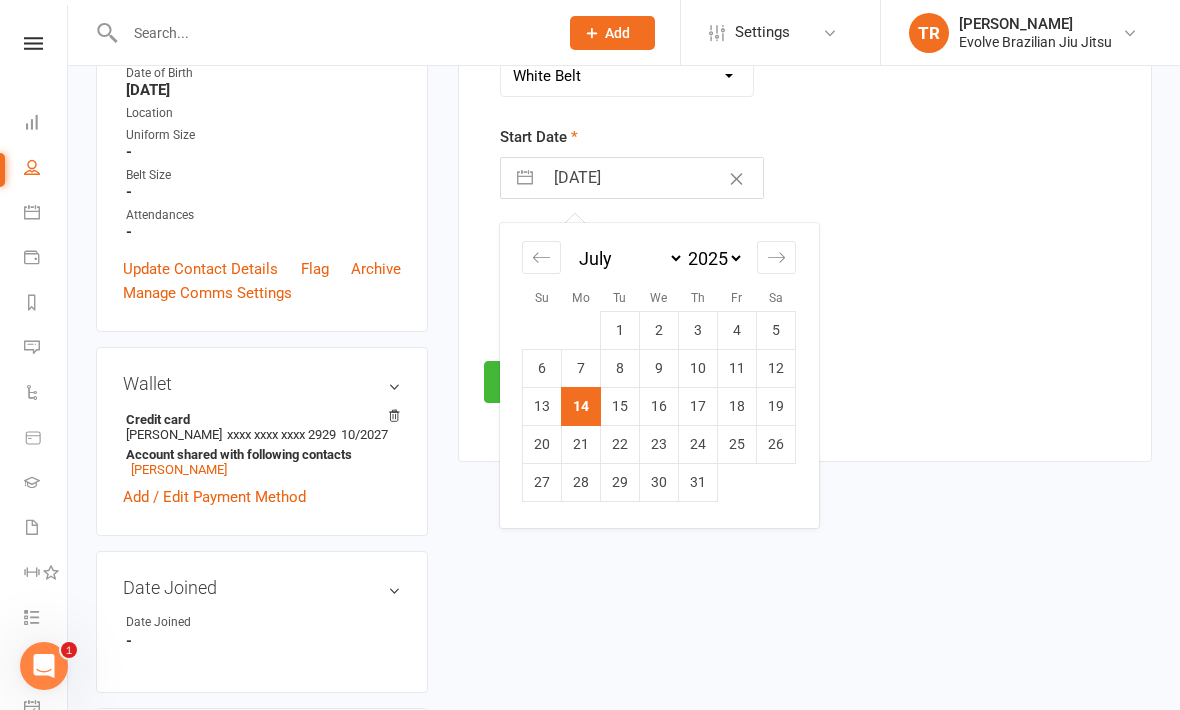 select on "4" 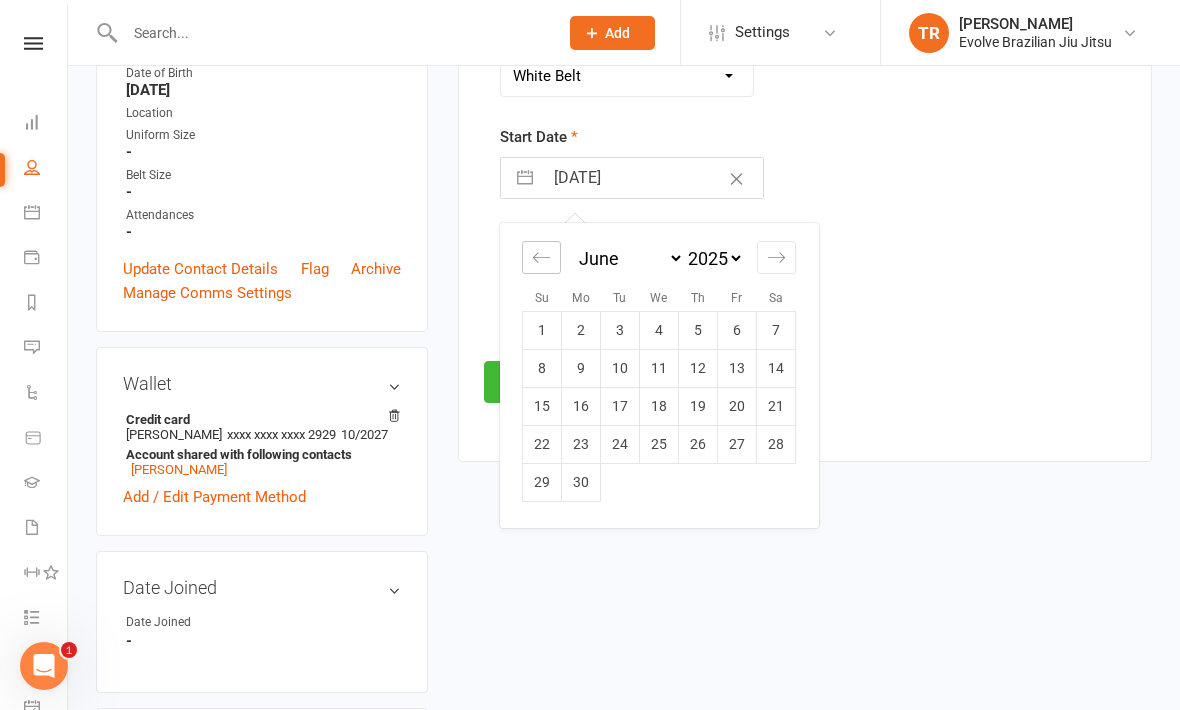 click 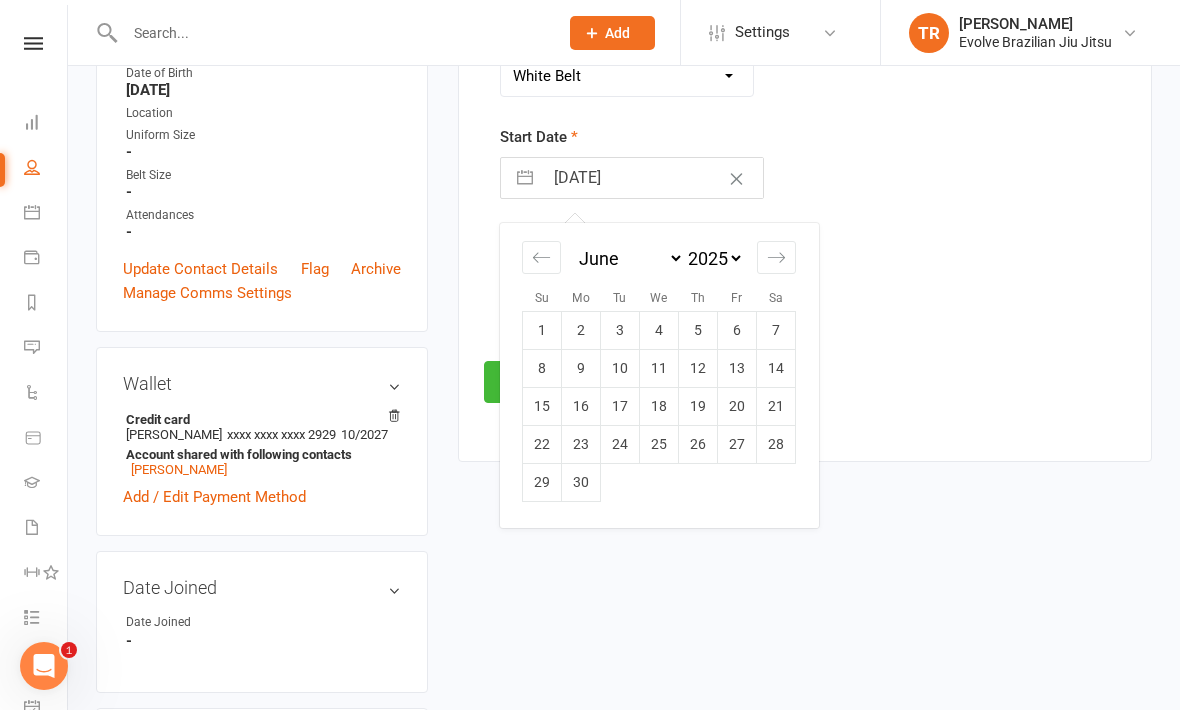 select on "3" 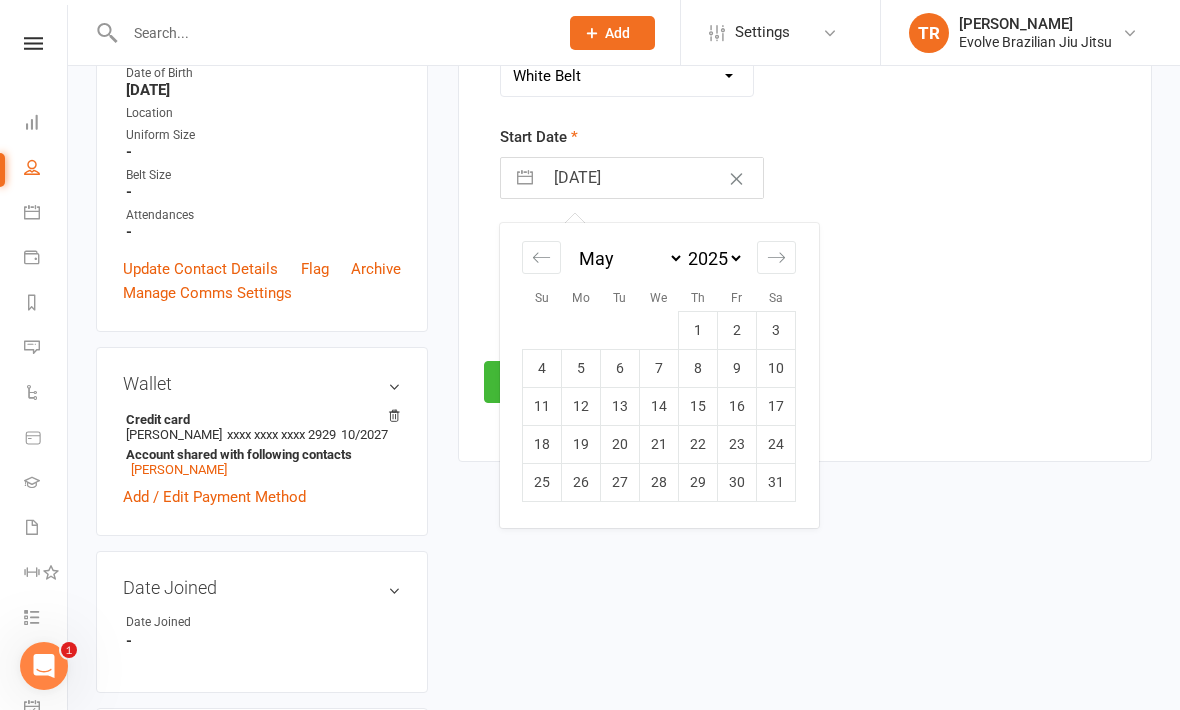 click on "1" at bounding box center (698, 330) 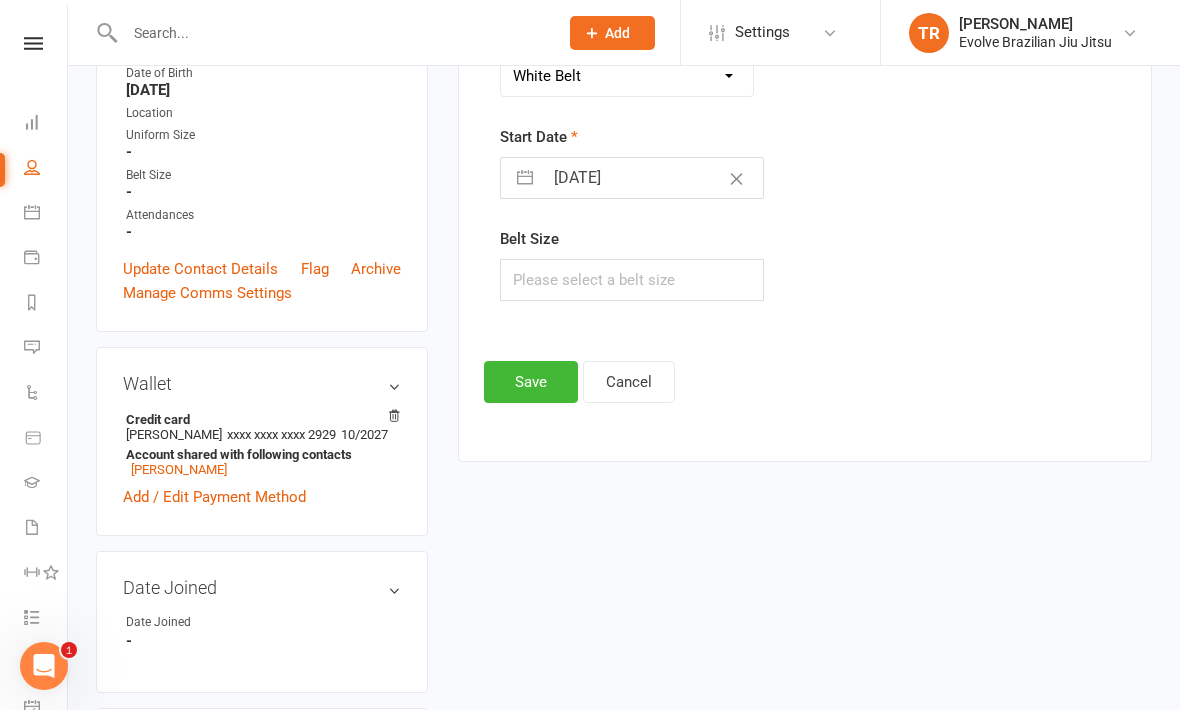 click on "Save" at bounding box center (531, 382) 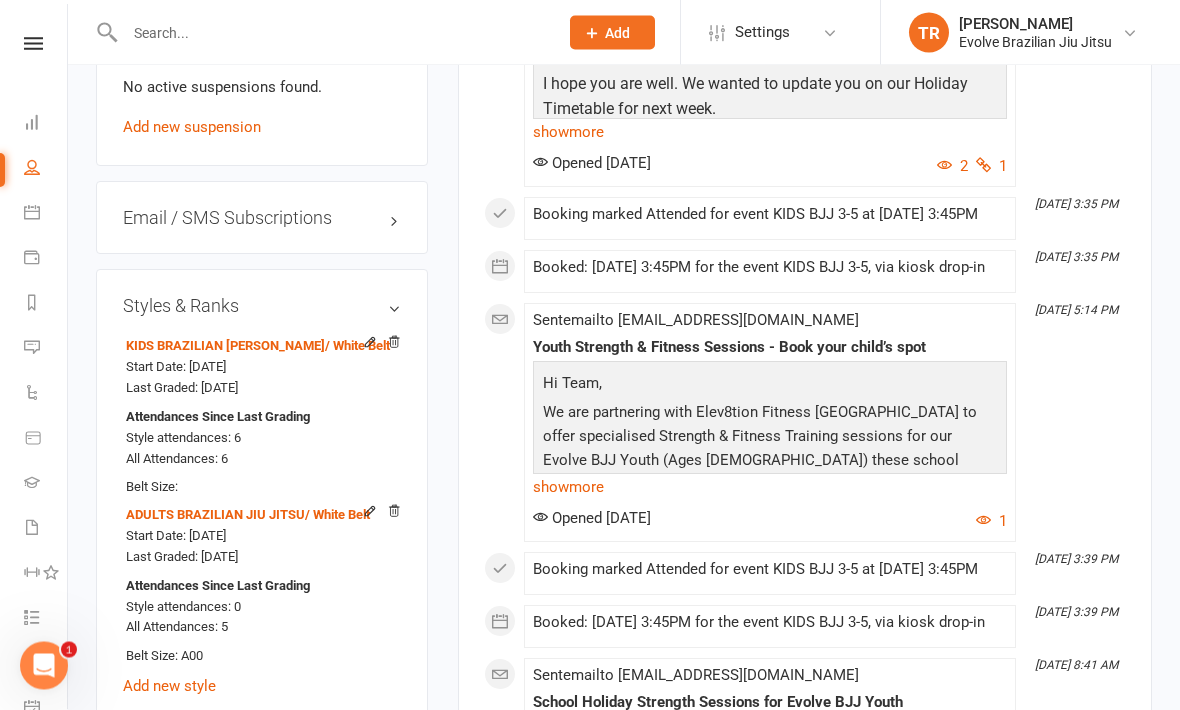 scroll, scrollTop: 1547, scrollLeft: 0, axis: vertical 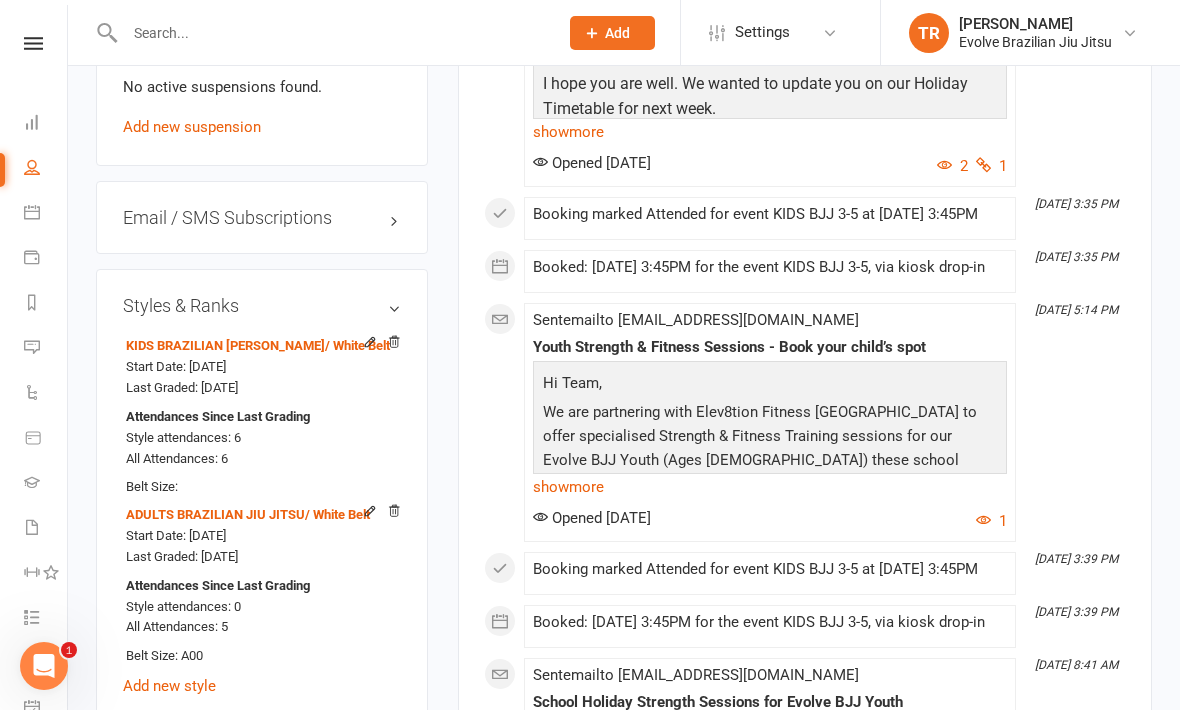 click 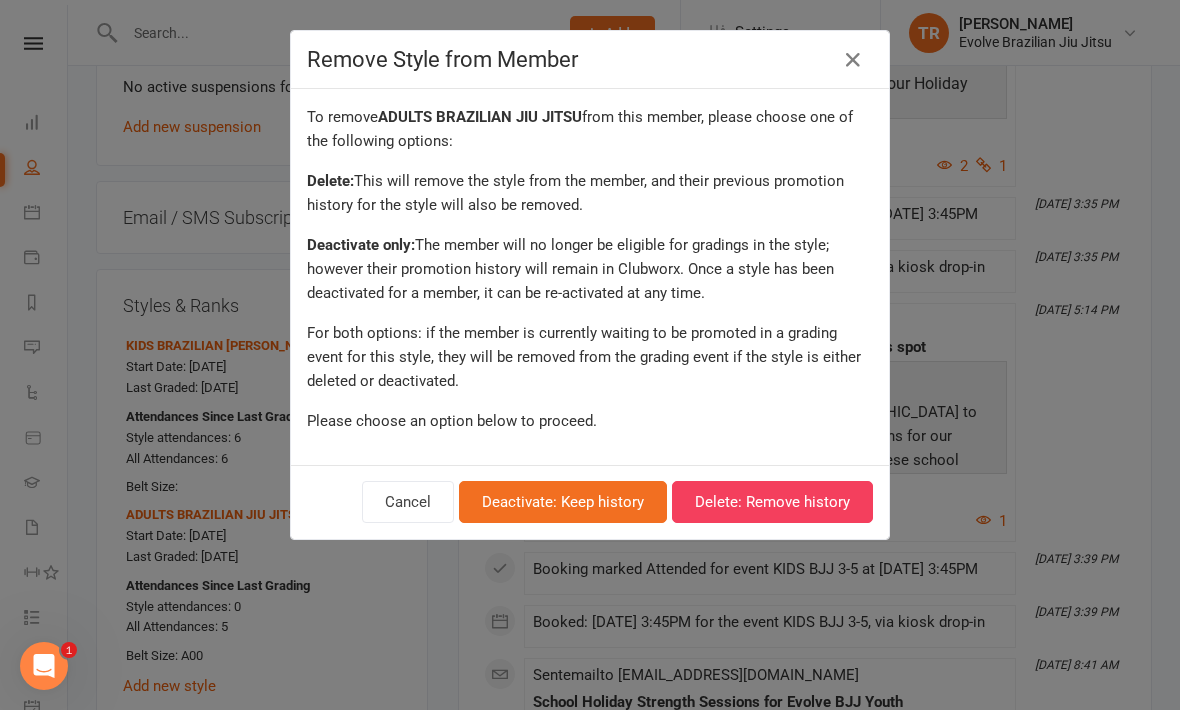 click on "Delete: Remove history" at bounding box center (772, 502) 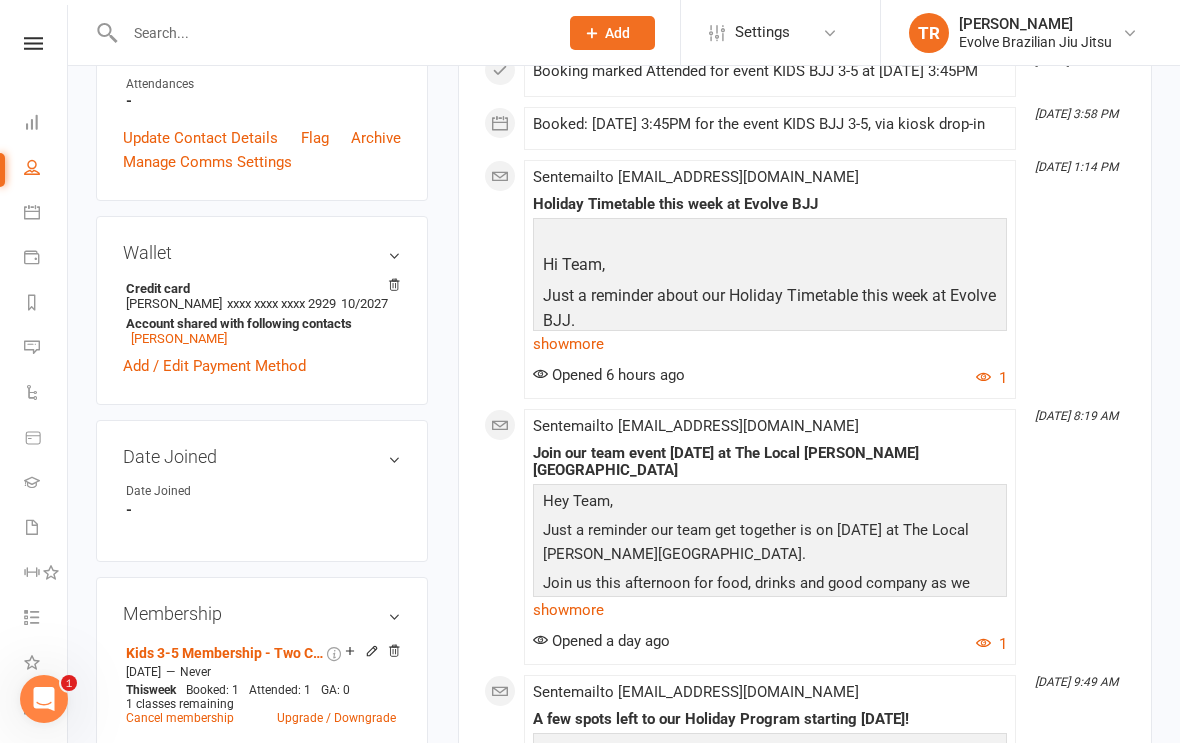 scroll, scrollTop: 566, scrollLeft: 0, axis: vertical 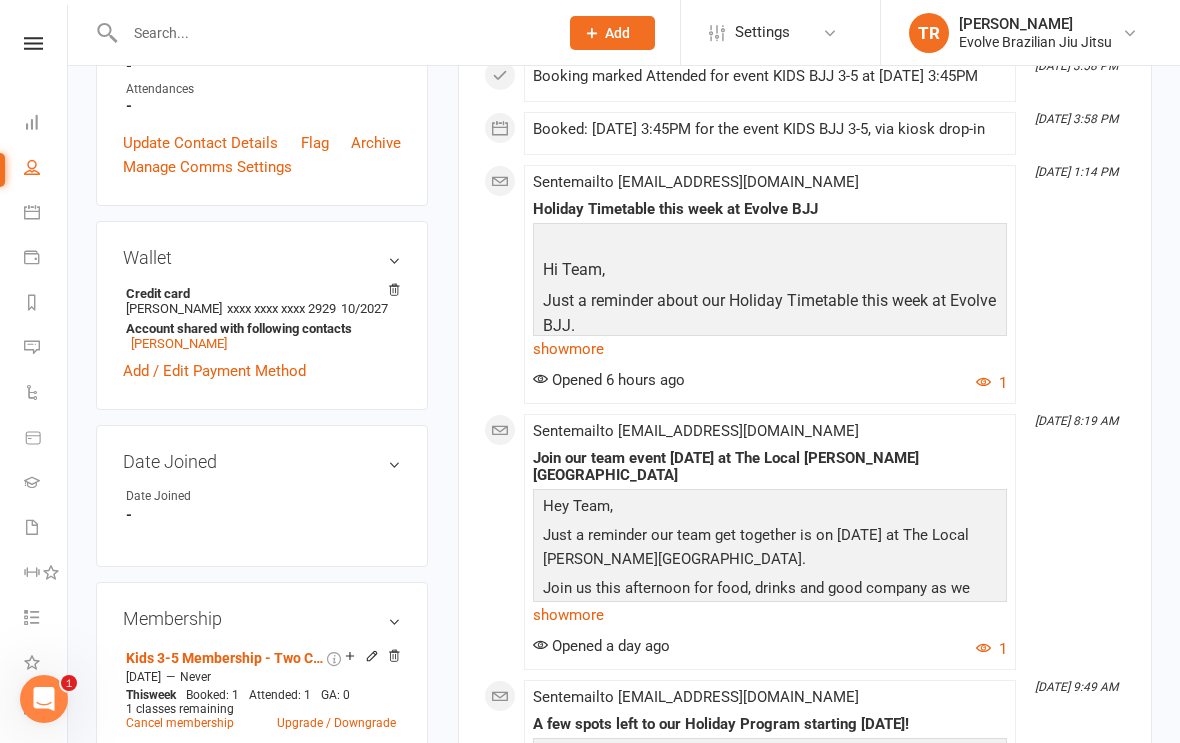 click at bounding box center [33, 43] 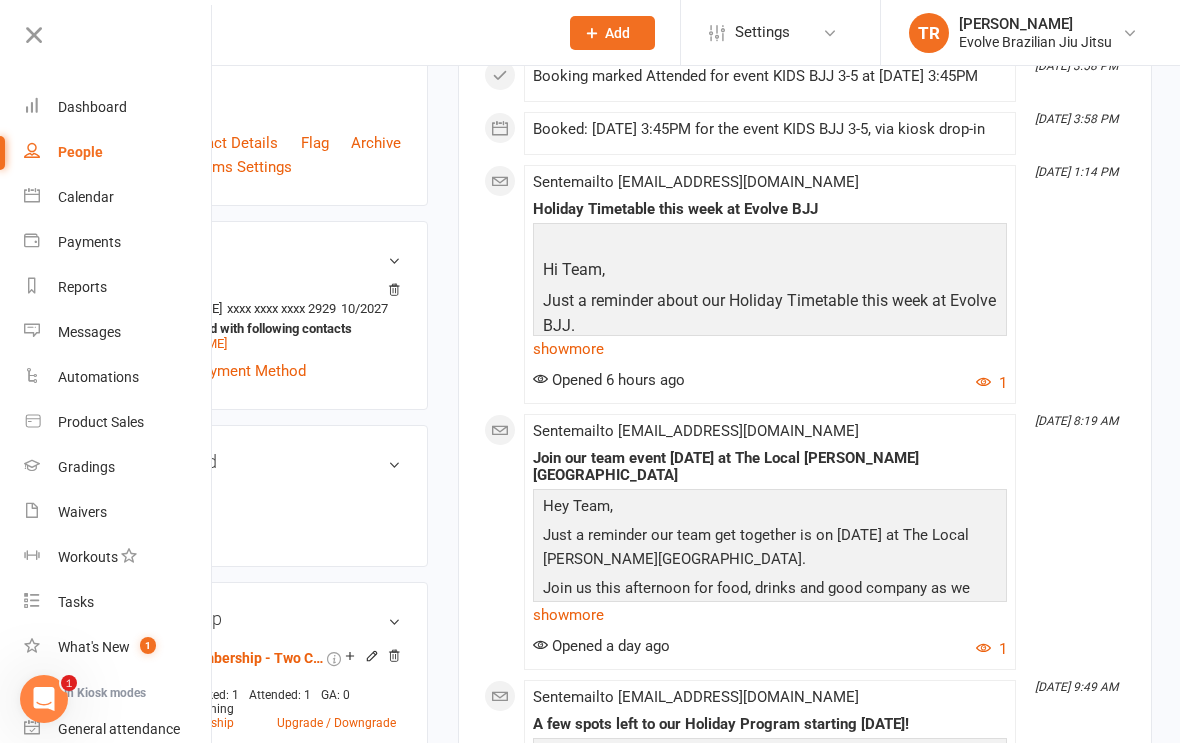 click on "Dashboard" at bounding box center [118, 107] 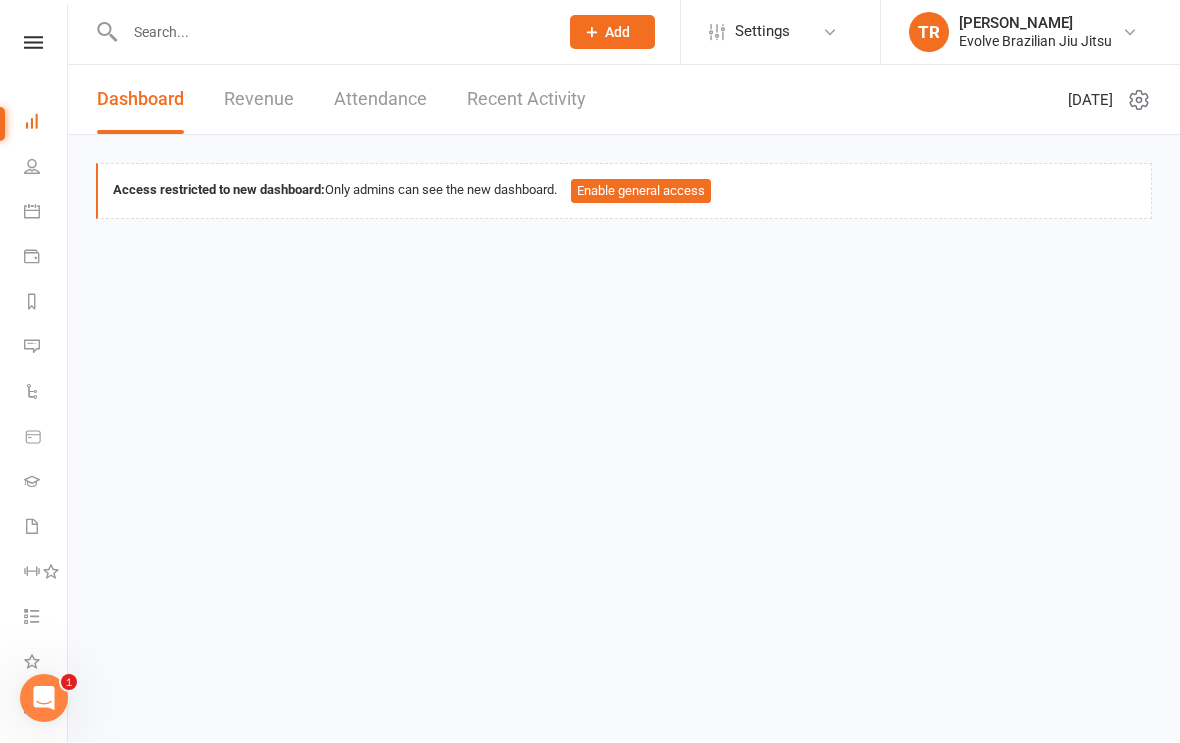 scroll, scrollTop: 1, scrollLeft: 0, axis: vertical 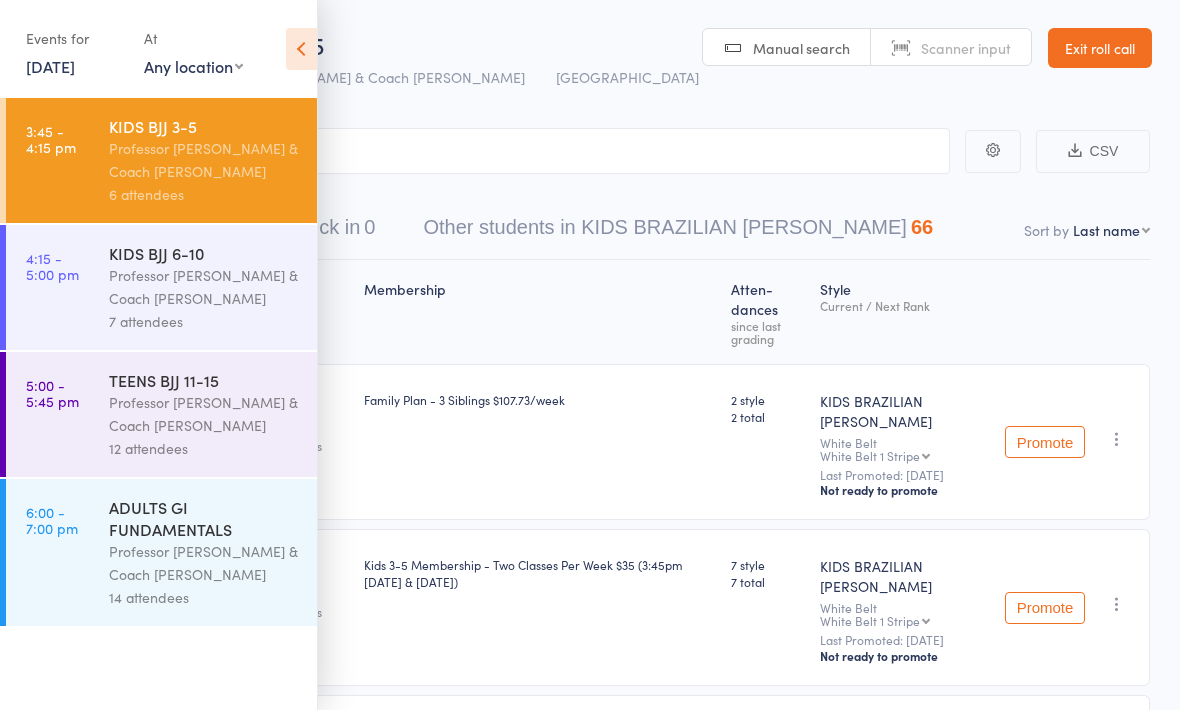 click at bounding box center [301, 49] 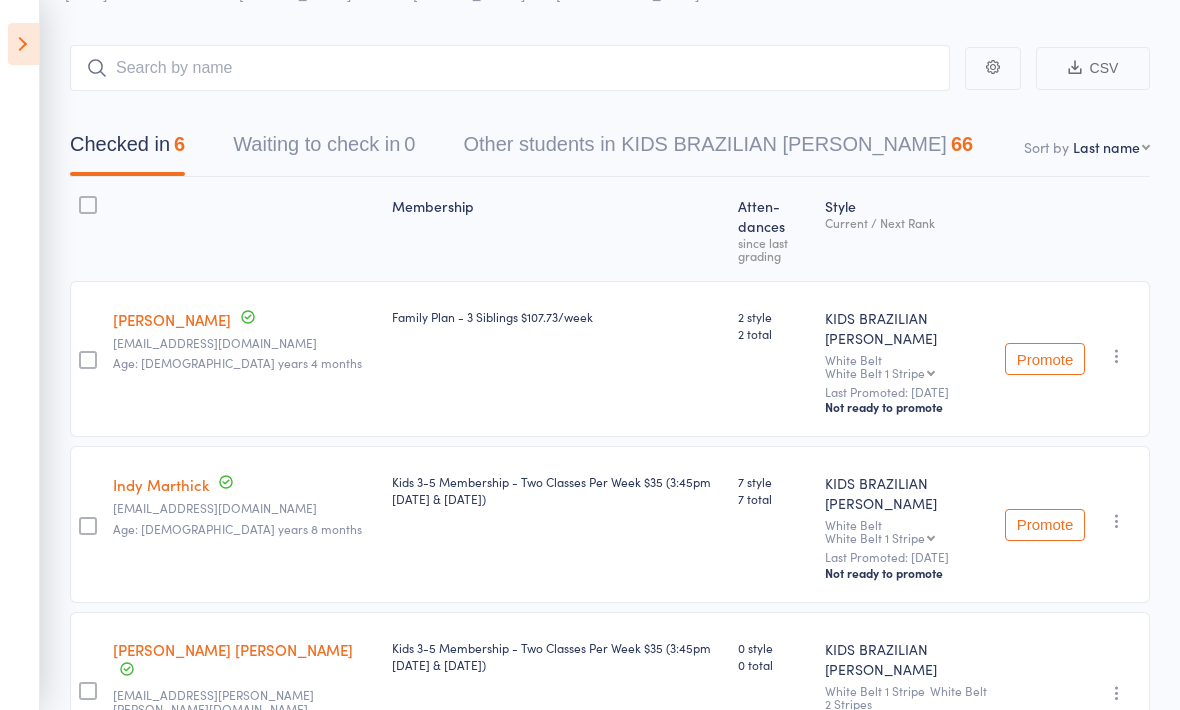 scroll, scrollTop: 0, scrollLeft: 0, axis: both 